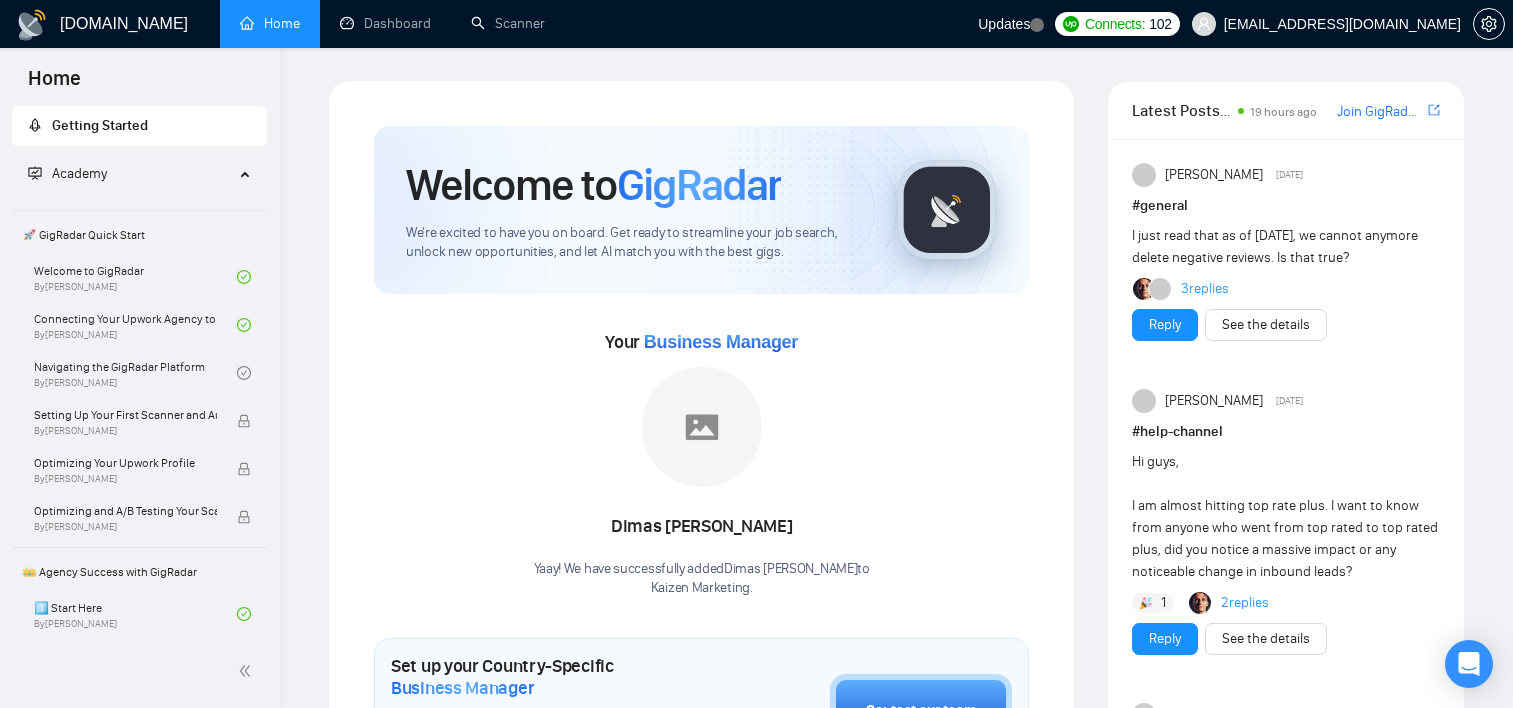 scroll, scrollTop: 0, scrollLeft: 0, axis: both 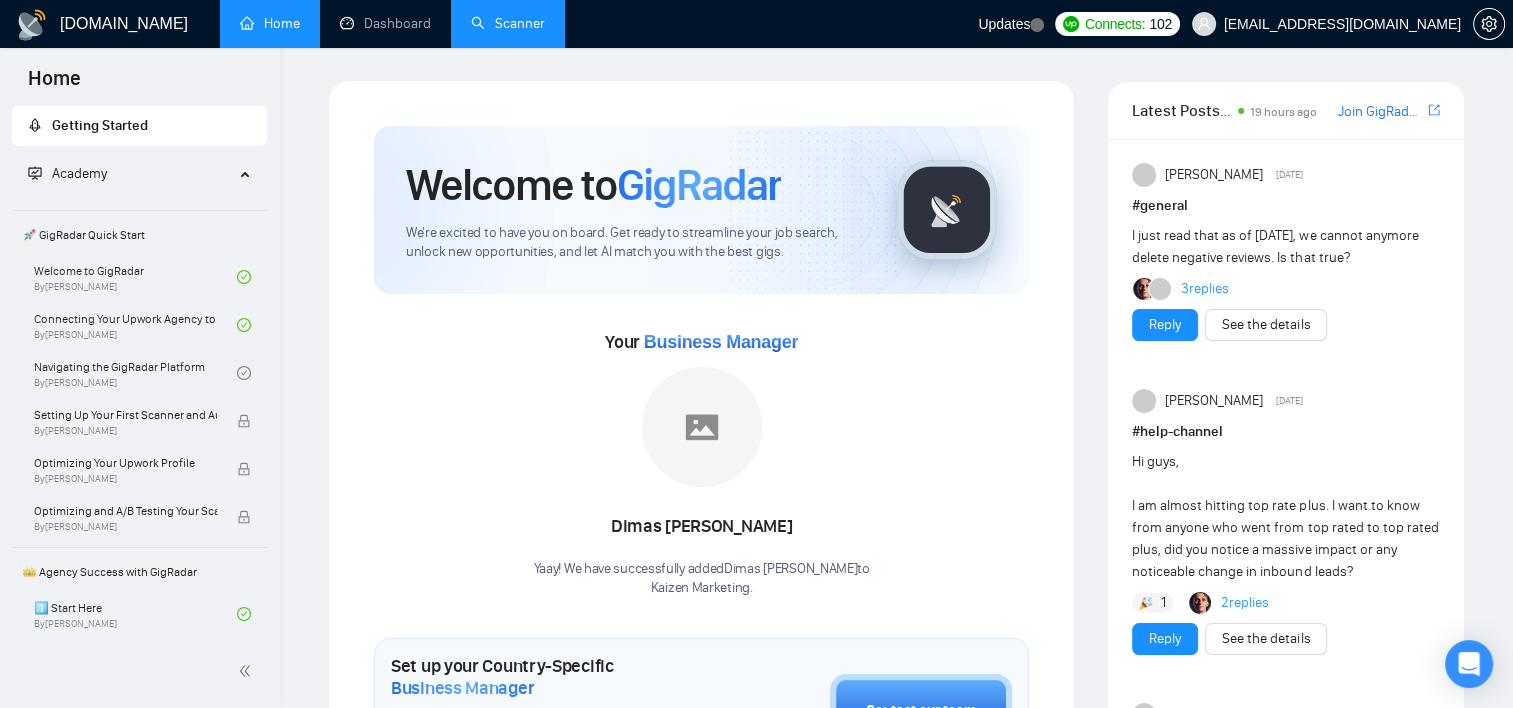click on "Scanner" at bounding box center (508, 23) 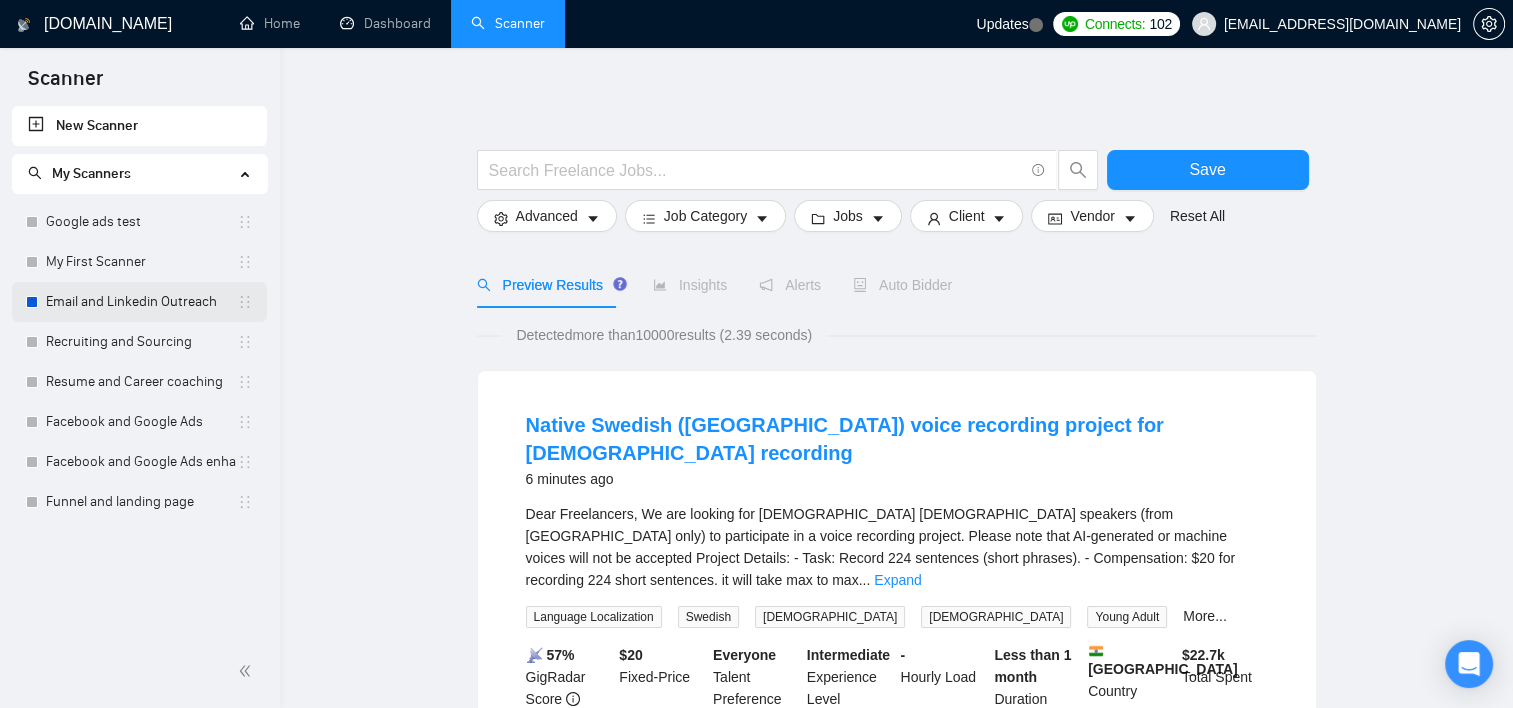 click on "Email and Linkedin Outreach" at bounding box center [141, 302] 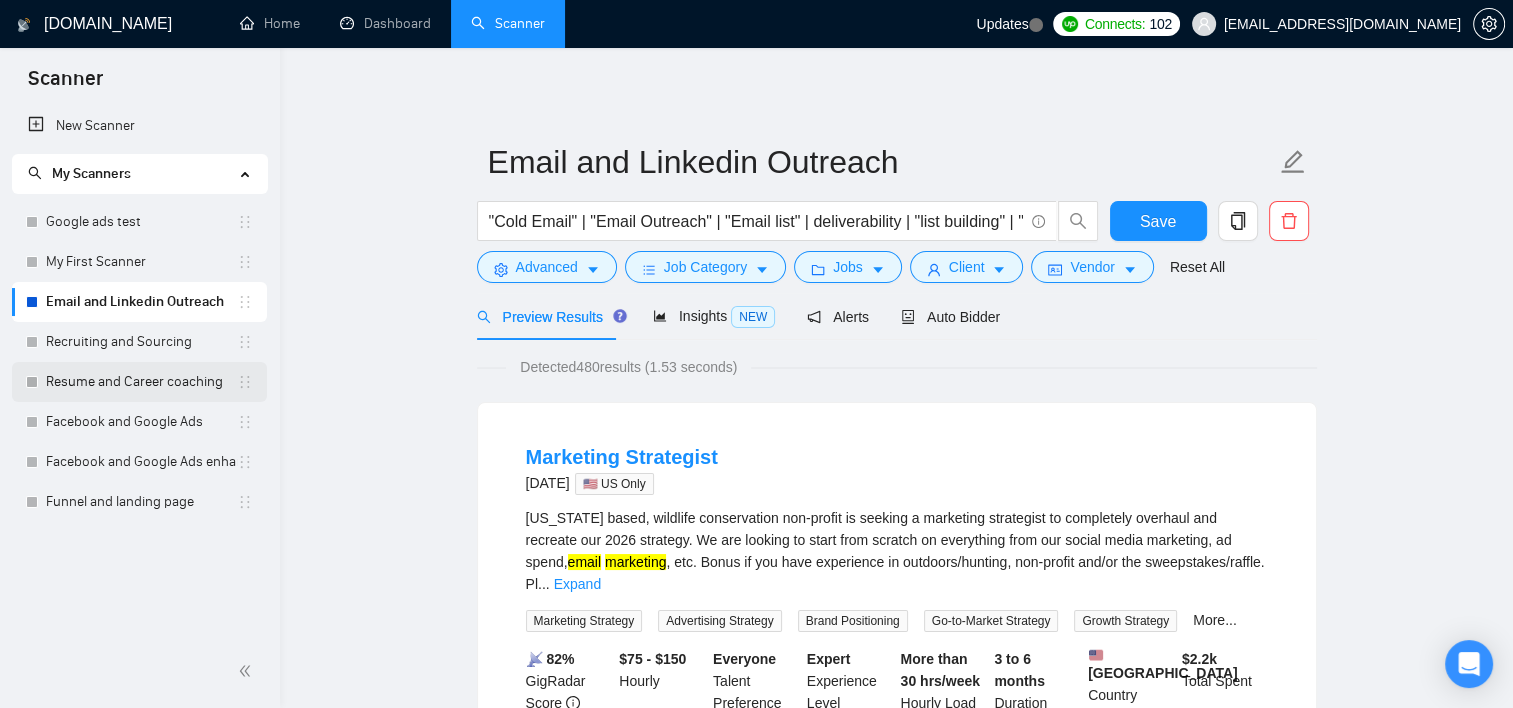 click on "Resume and Career coaching" at bounding box center (141, 382) 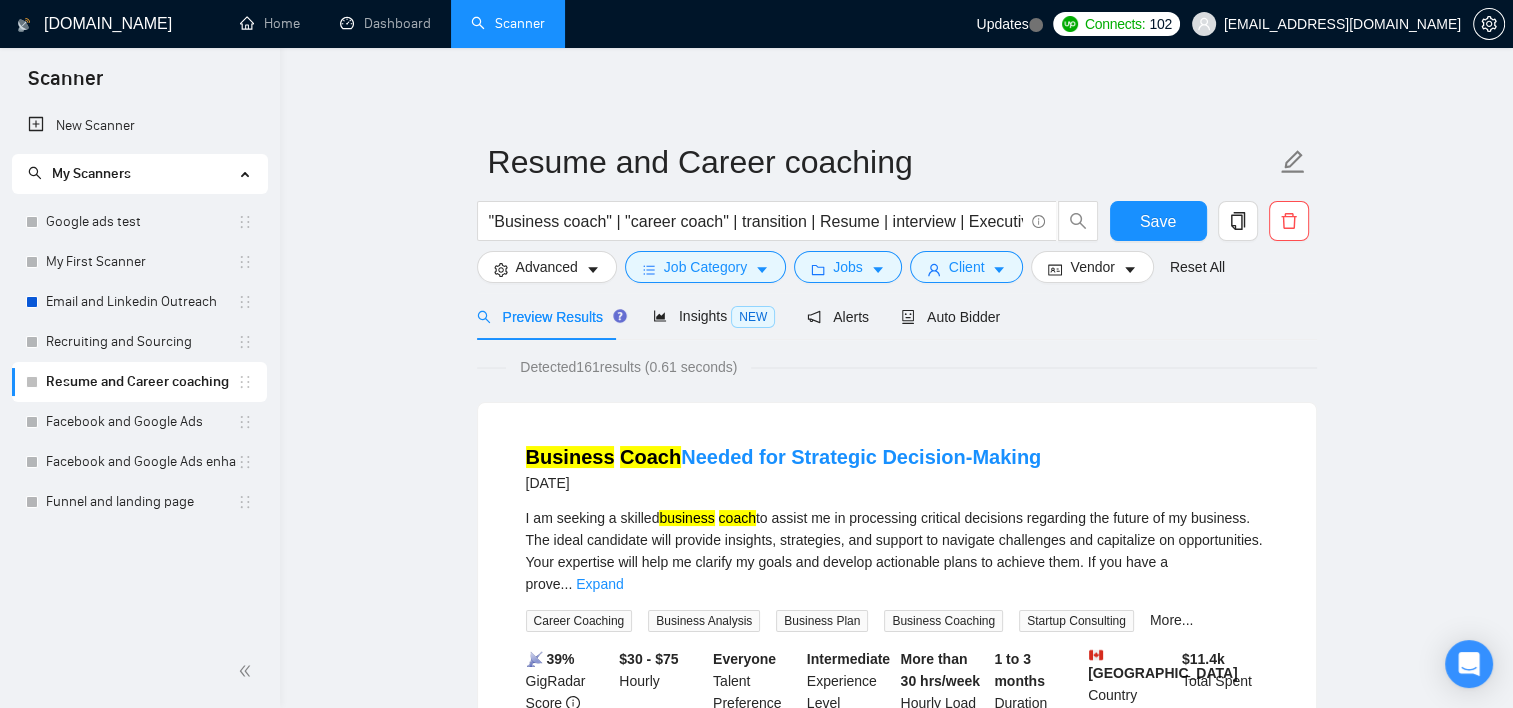 scroll, scrollTop: 200, scrollLeft: 0, axis: vertical 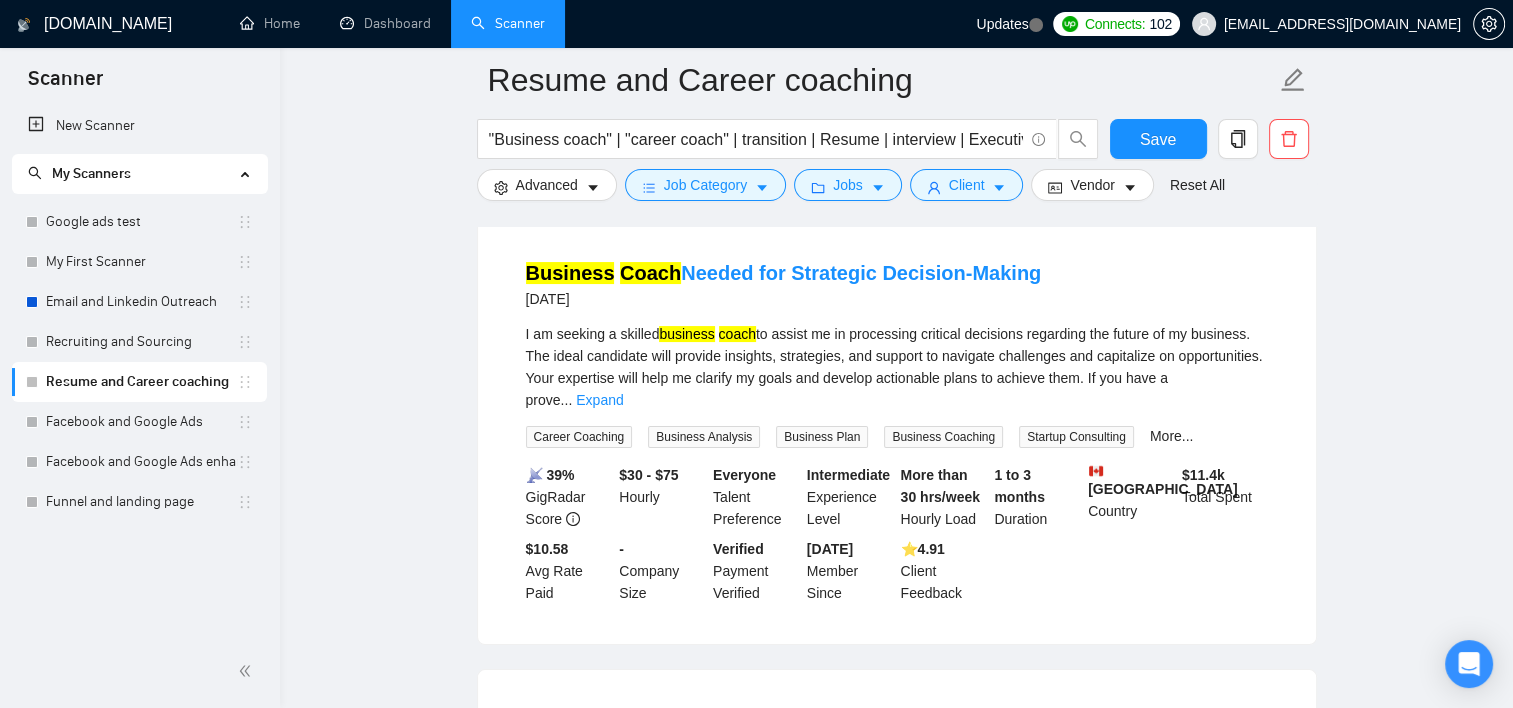 click on "I am seeking a skilled  business   coach  to assist me in processing critical decisions regarding the future of my business. The ideal candidate will provide insights, strategies, and support to navigate challenges and capitalize on opportunities. Your expertise will help me clarify my goals and develop actionable plans to achieve them. If you have a prove ... Expand" at bounding box center [897, 367] 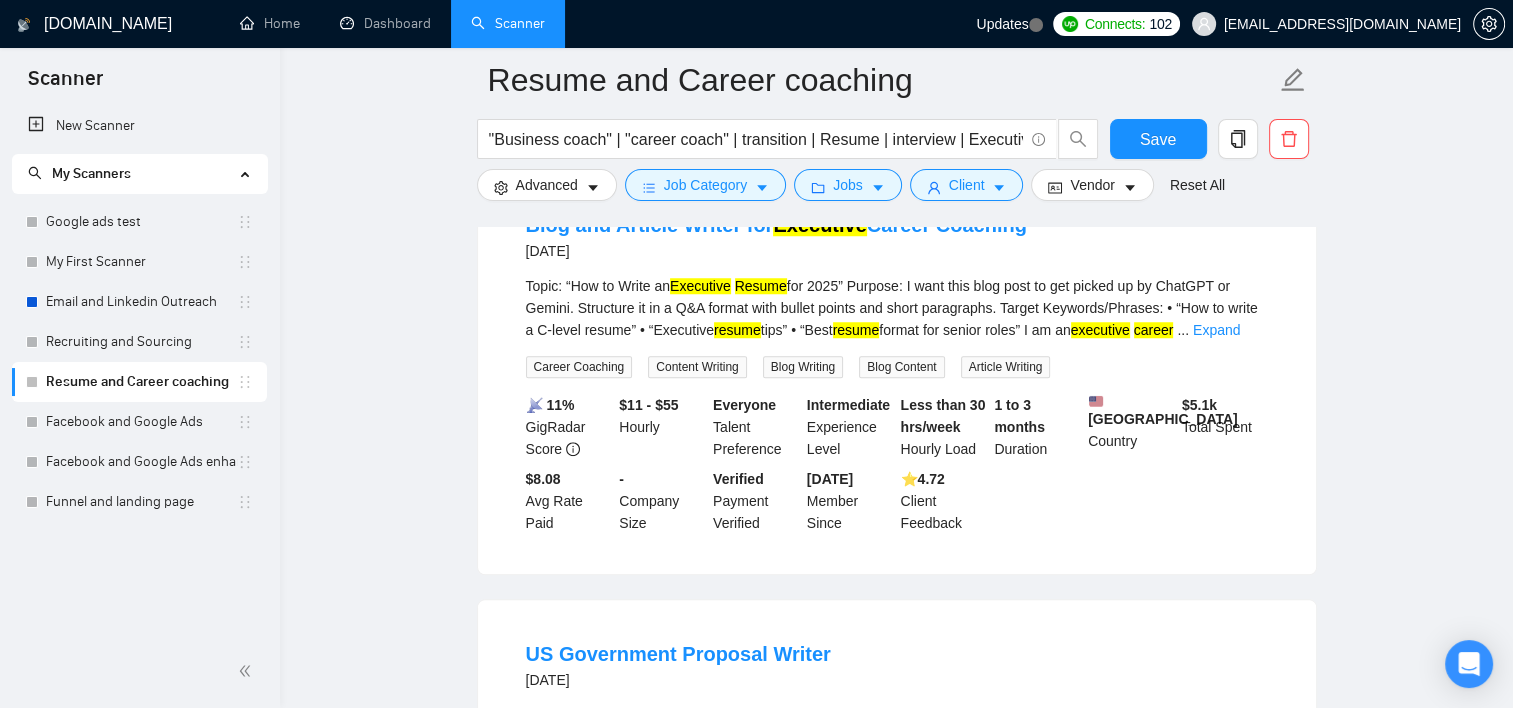 scroll, scrollTop: 1500, scrollLeft: 0, axis: vertical 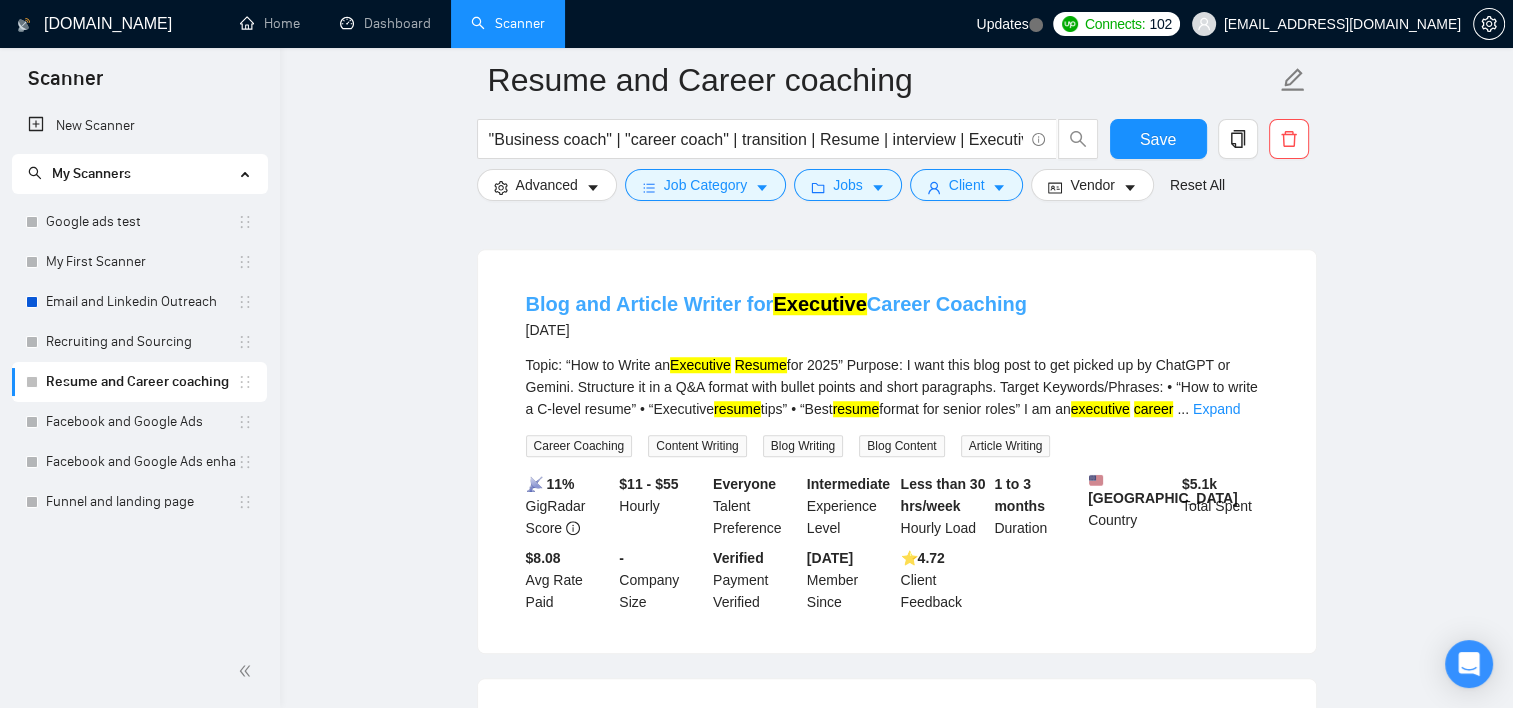 click on "Blog and Article Writer for  Executive  Career Coaching" at bounding box center [776, 304] 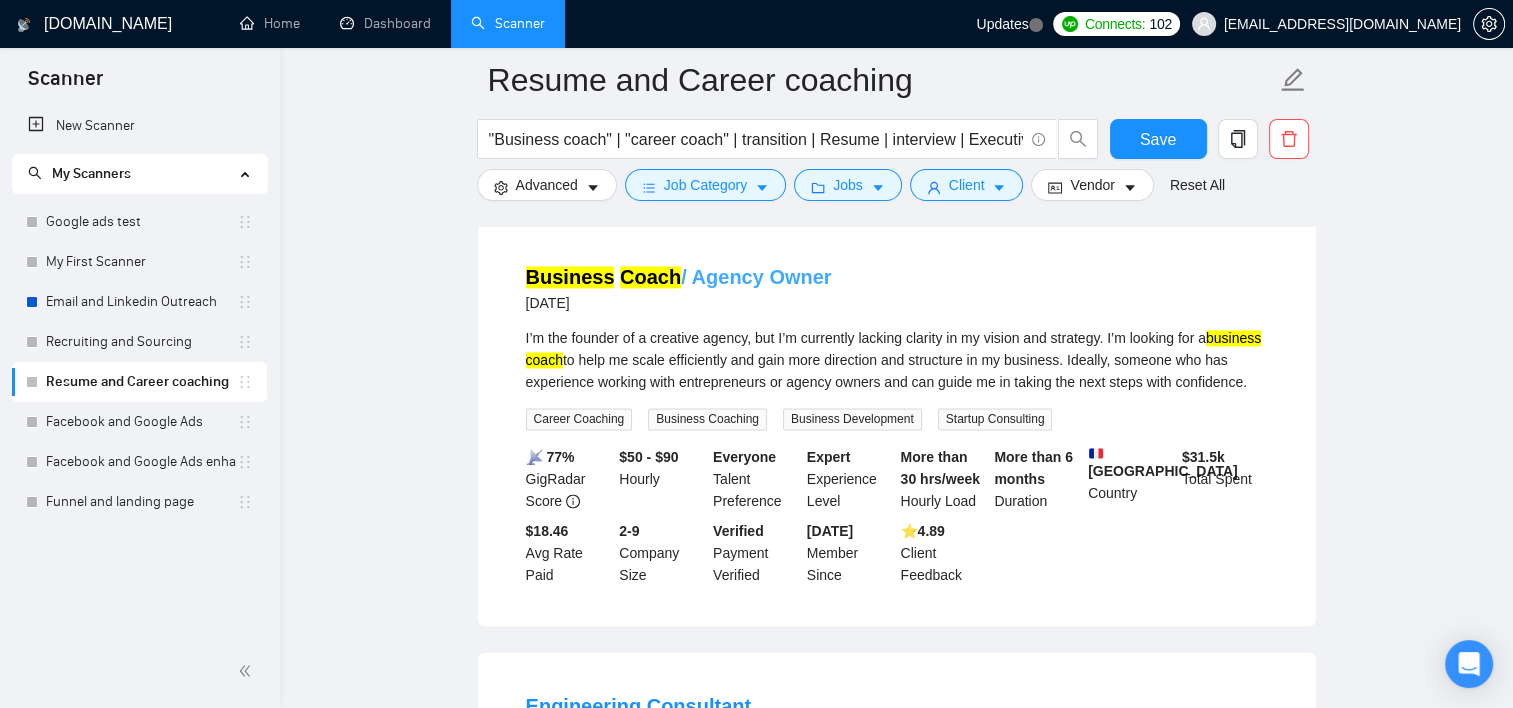 scroll, scrollTop: 2900, scrollLeft: 0, axis: vertical 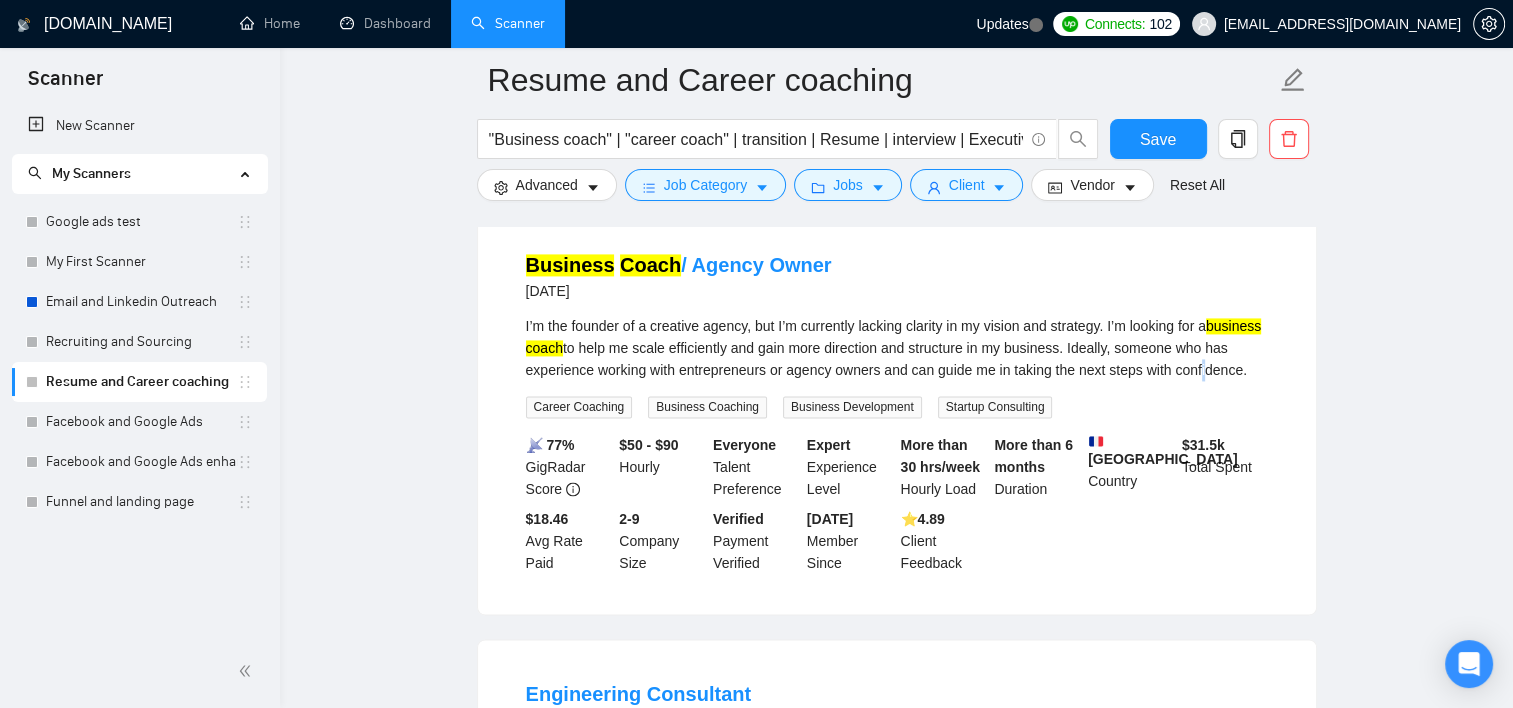 click on "I’m the founder of a creative agency, but I’m currently lacking clarity in my vision and strategy.
I’m looking for a  business   coach  to help me scale efficiently and gain more direction and structure in my business.
Ideally, someone who has experience working with entrepreneurs or agency owners and can guide me in taking the next steps with confidence." at bounding box center [897, 348] 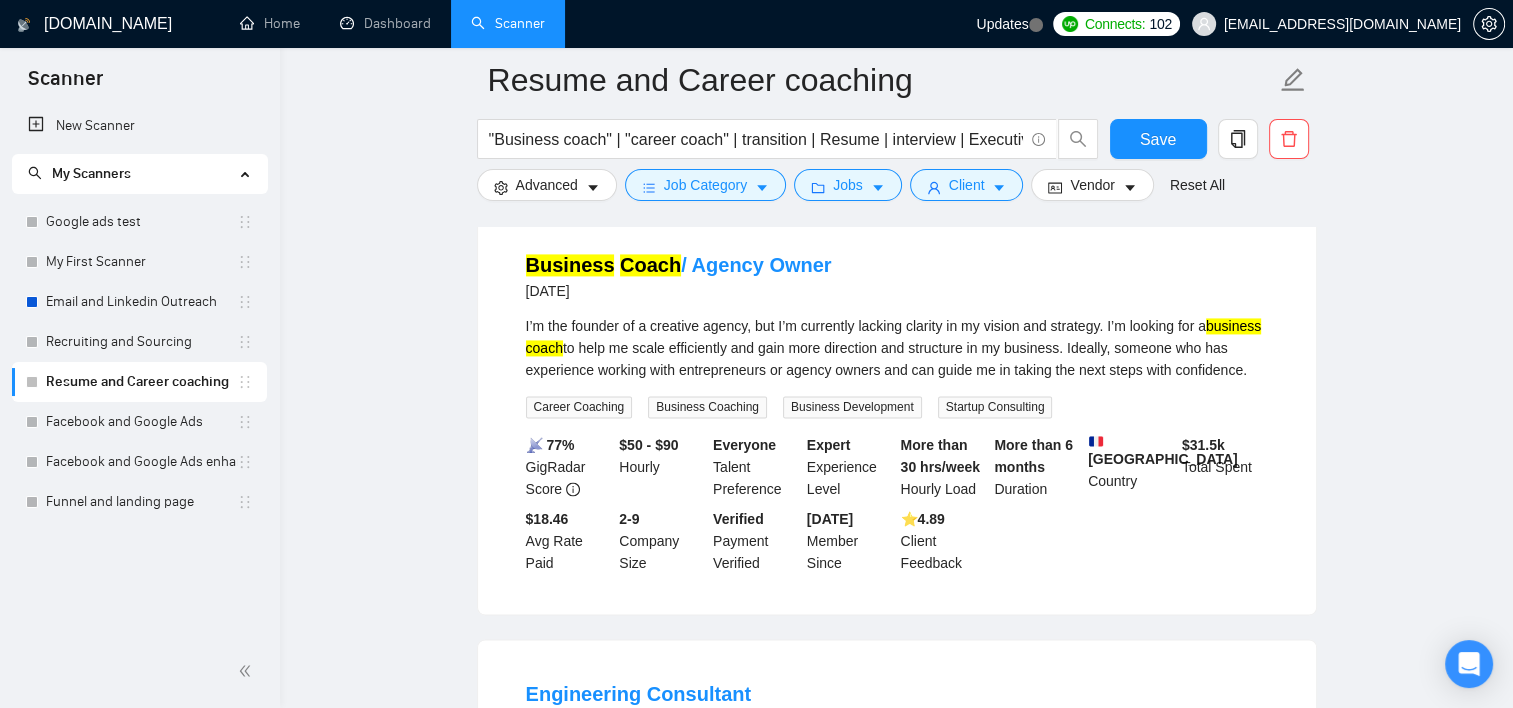 click on "I’m the founder of a creative agency, but I’m currently lacking clarity in my vision and strategy.
I’m looking for a  business   coach  to help me scale efficiently and gain more direction and structure in my business.
Ideally, someone who has experience working with entrepreneurs or agency owners and can guide me in taking the next steps with confidence." at bounding box center [897, 348] 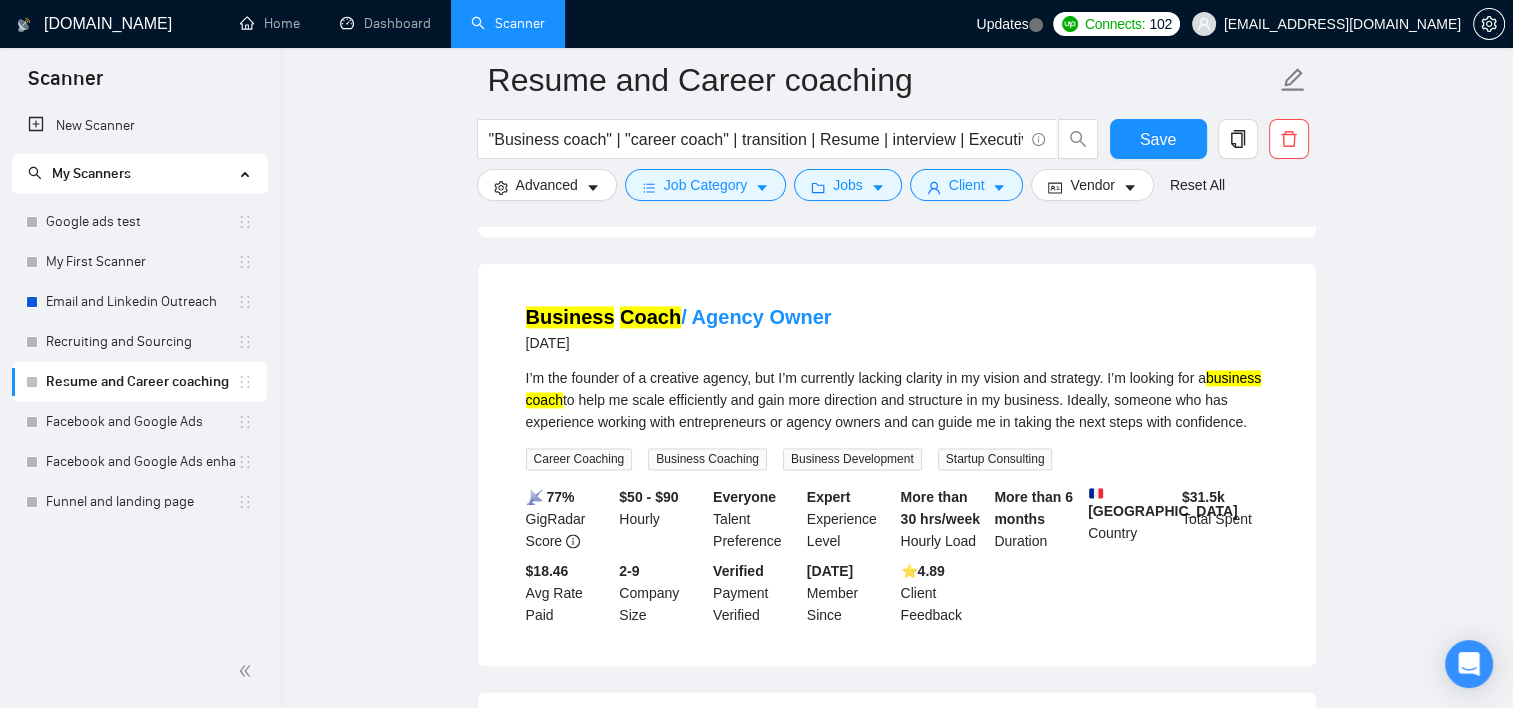 scroll, scrollTop: 2800, scrollLeft: 0, axis: vertical 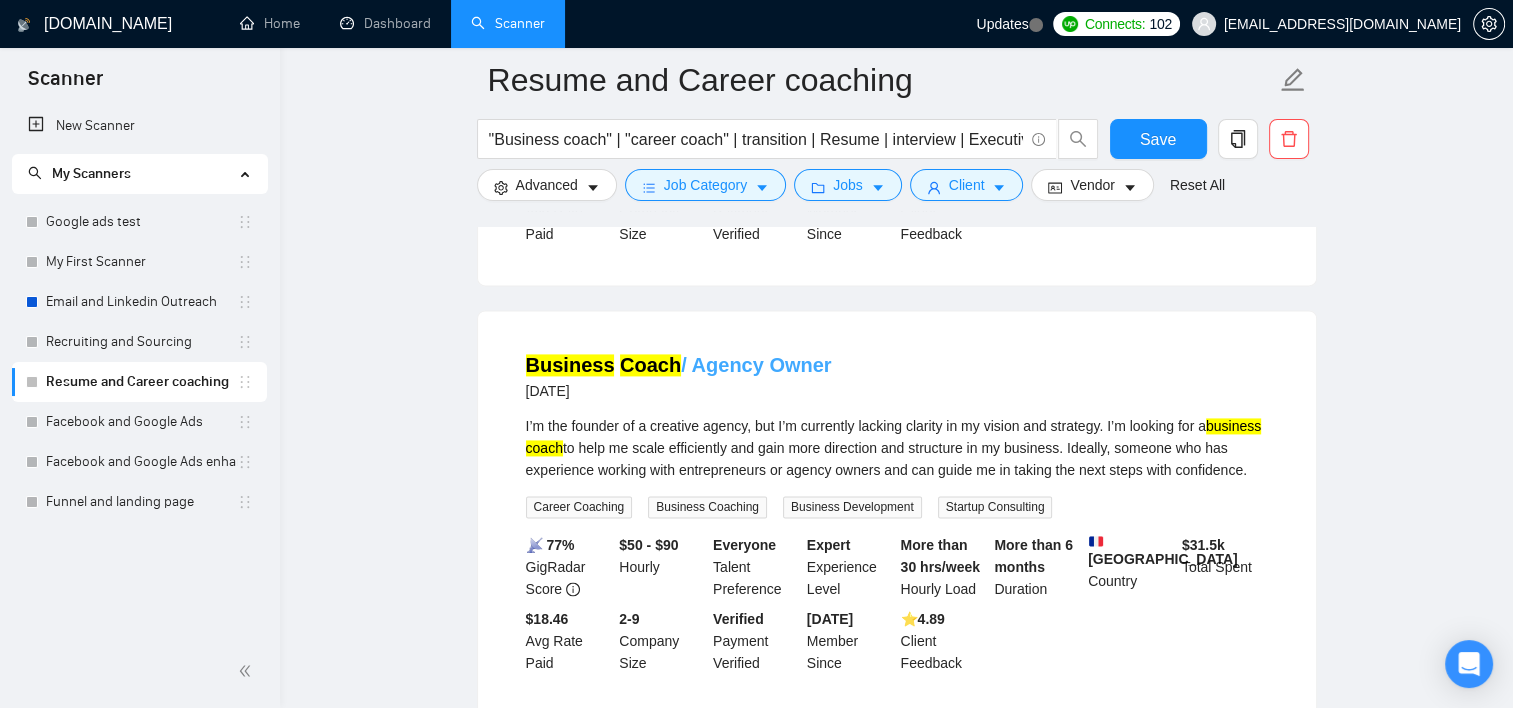 click on "Business   Coach  / Agency Owner" at bounding box center (679, 365) 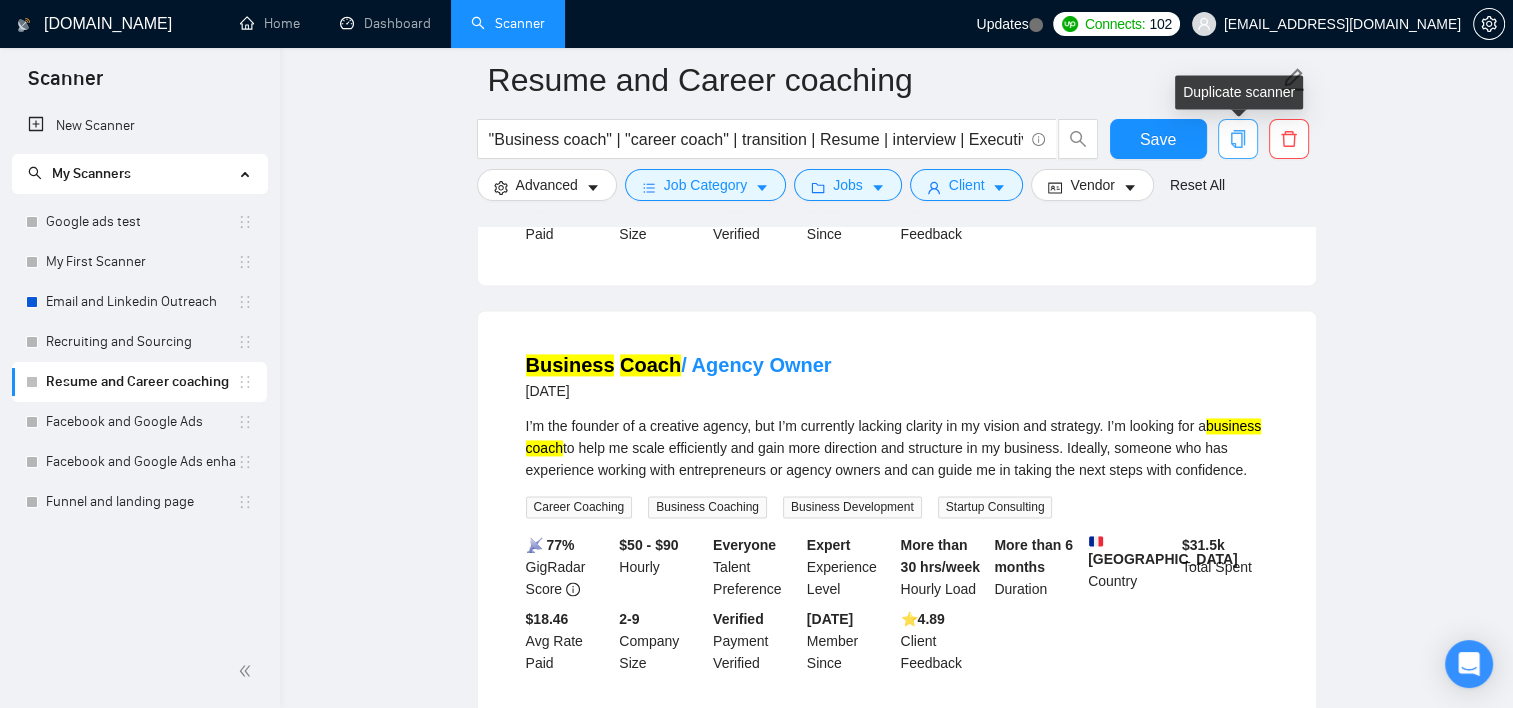 click at bounding box center (1238, 139) 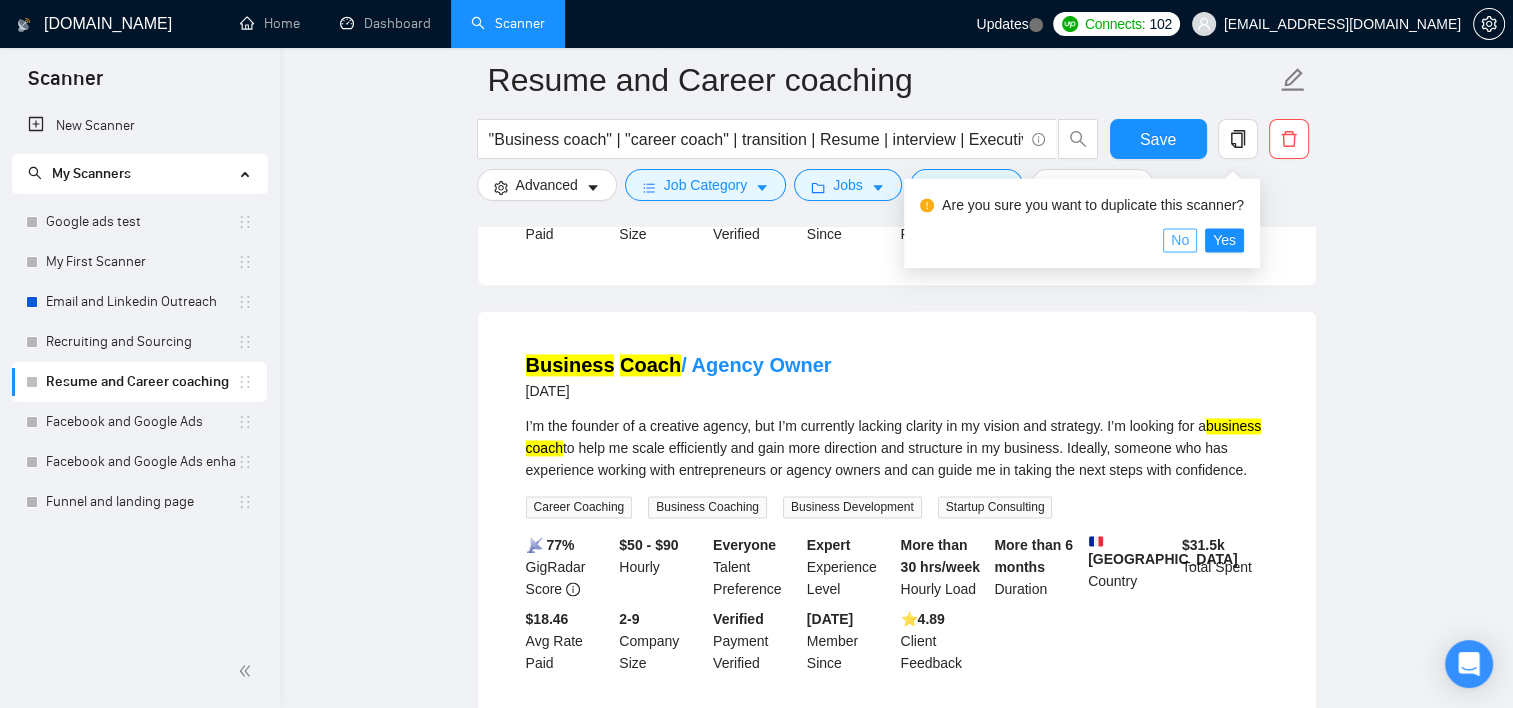 click on "No" at bounding box center [1180, 240] 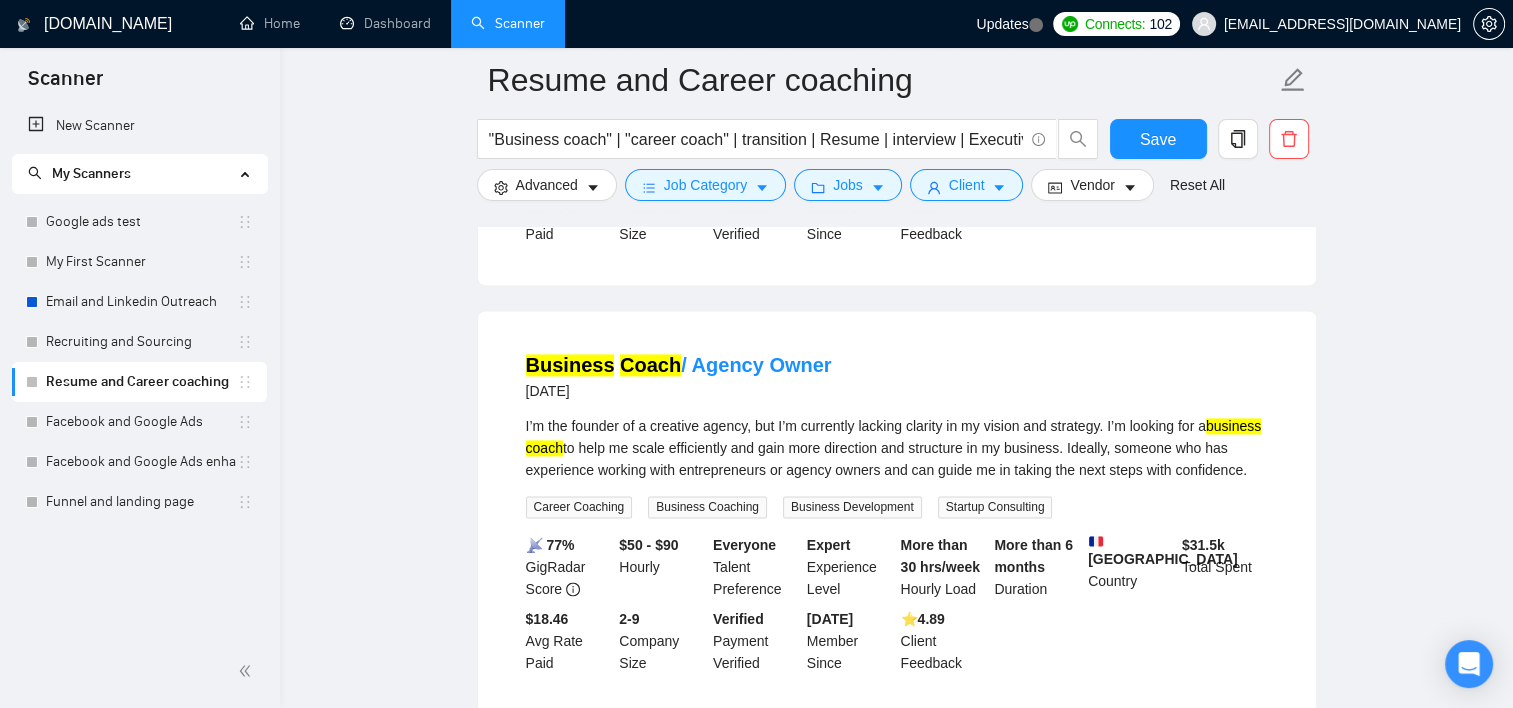 click on "Proposal Development and Business Writing [DATE] I run a busy proposal department for MGT Impact Solutions – check us out: [URL][DOMAIN_NAME]
We are growing fast with a great pipeline of opportunities.
My team is made up of 8 full time proposal writers who submit about 100 proposals a month for state, local and education (SLED) government clients.
I’m looking for someone who can jump in im ... Expand Business & Proposal Writing Business Writing Business Proposal Writing Proposal Writing Request for Proposal More... 📡   34% GigRadar Score   $20 - $65 Hourly Everyone Talent Preference Intermediate Experience Level More than 30 hrs/week Hourly Load 1 to 3 months Duration   [GEOGRAPHIC_DATA] Country $ 943.3k Total Spent $29.86 Avg Rate Paid - Company Size Verified Payment Verified [DATE] Member Since ⭐️  4.96 Client Feedback" at bounding box center [897, 57] 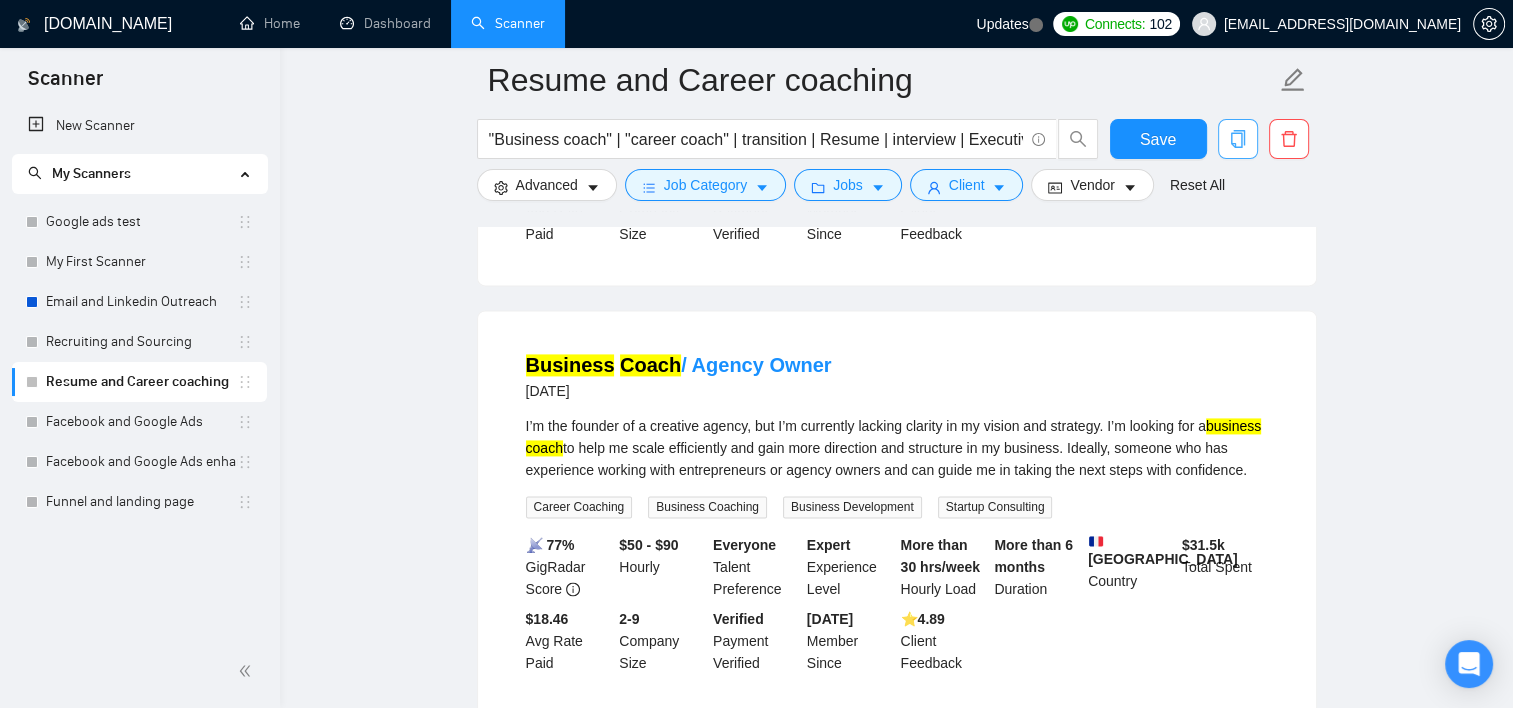 click 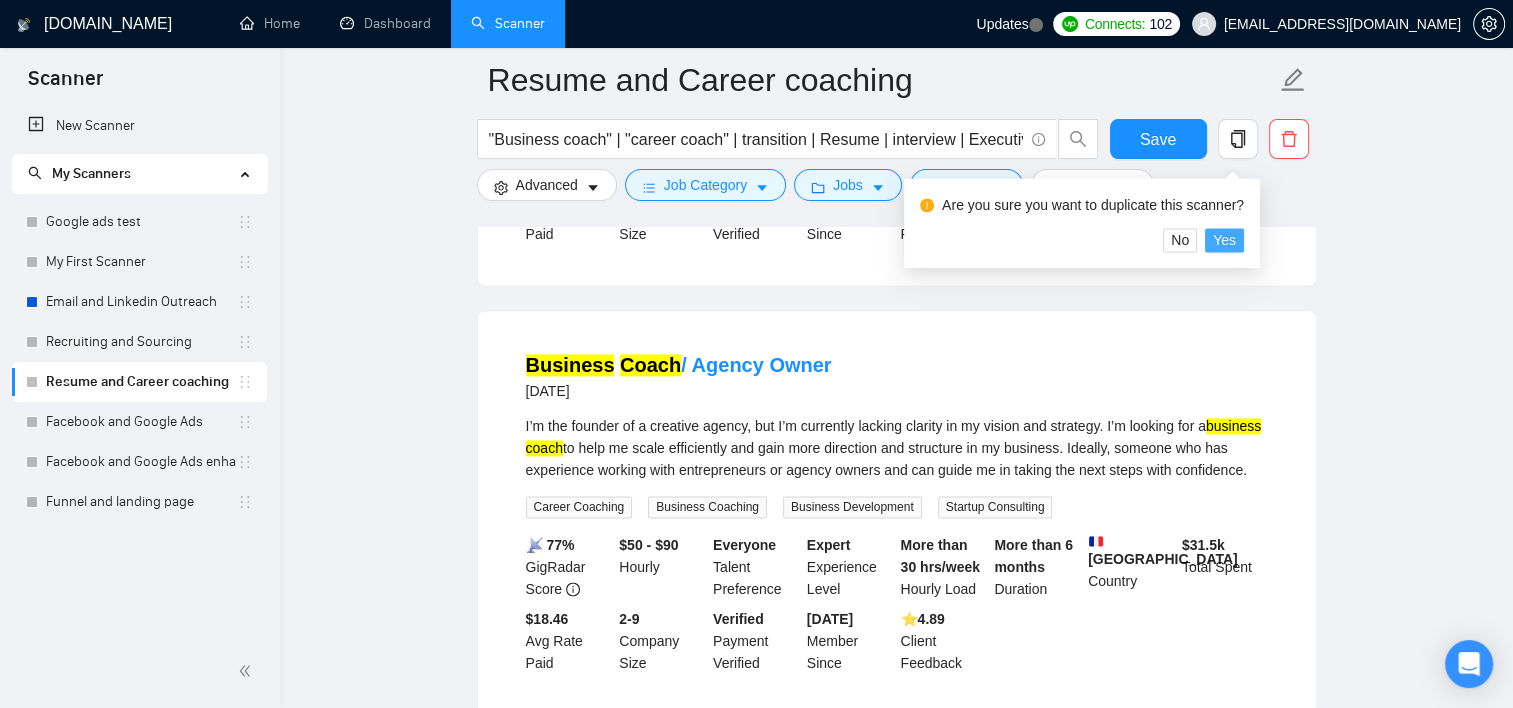 click on "Yes" at bounding box center (1224, 240) 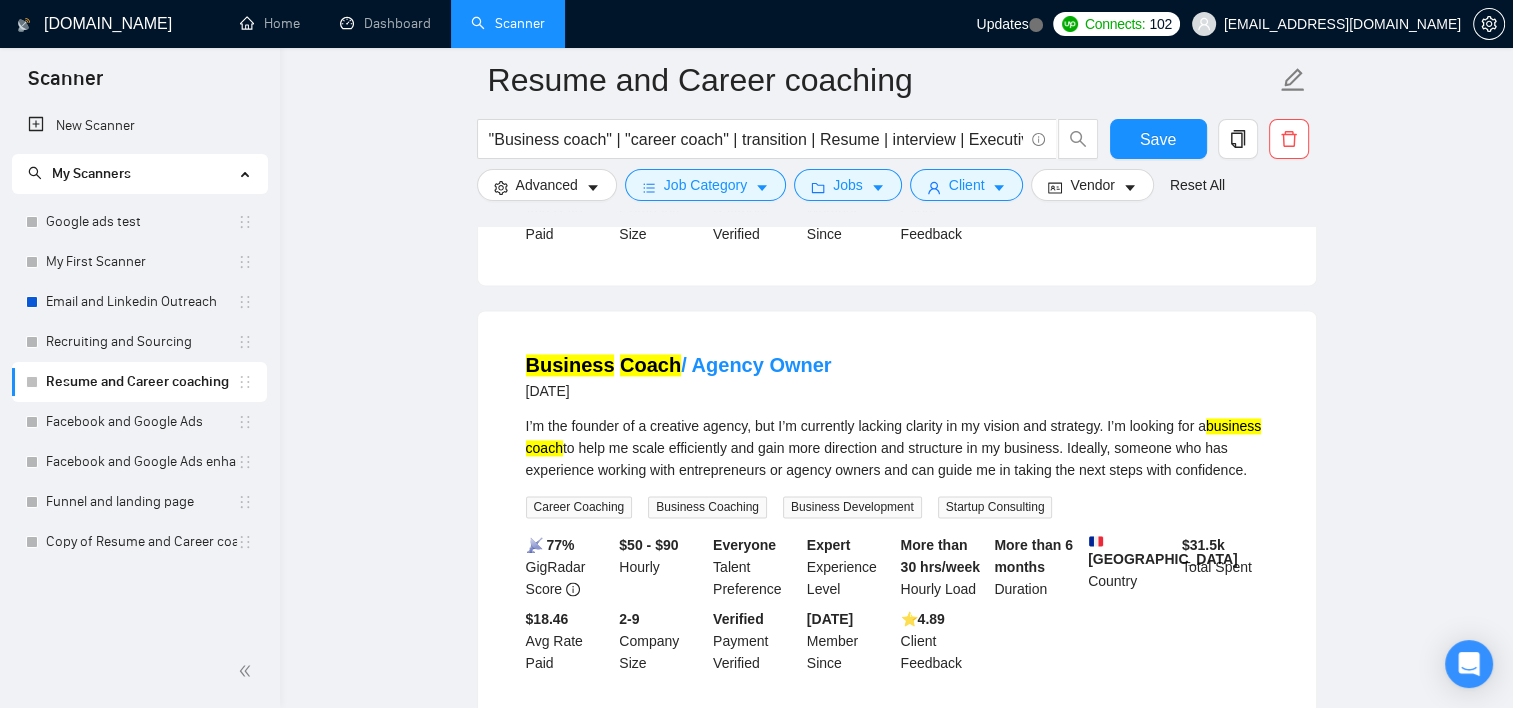 scroll, scrollTop: 22, scrollLeft: 0, axis: vertical 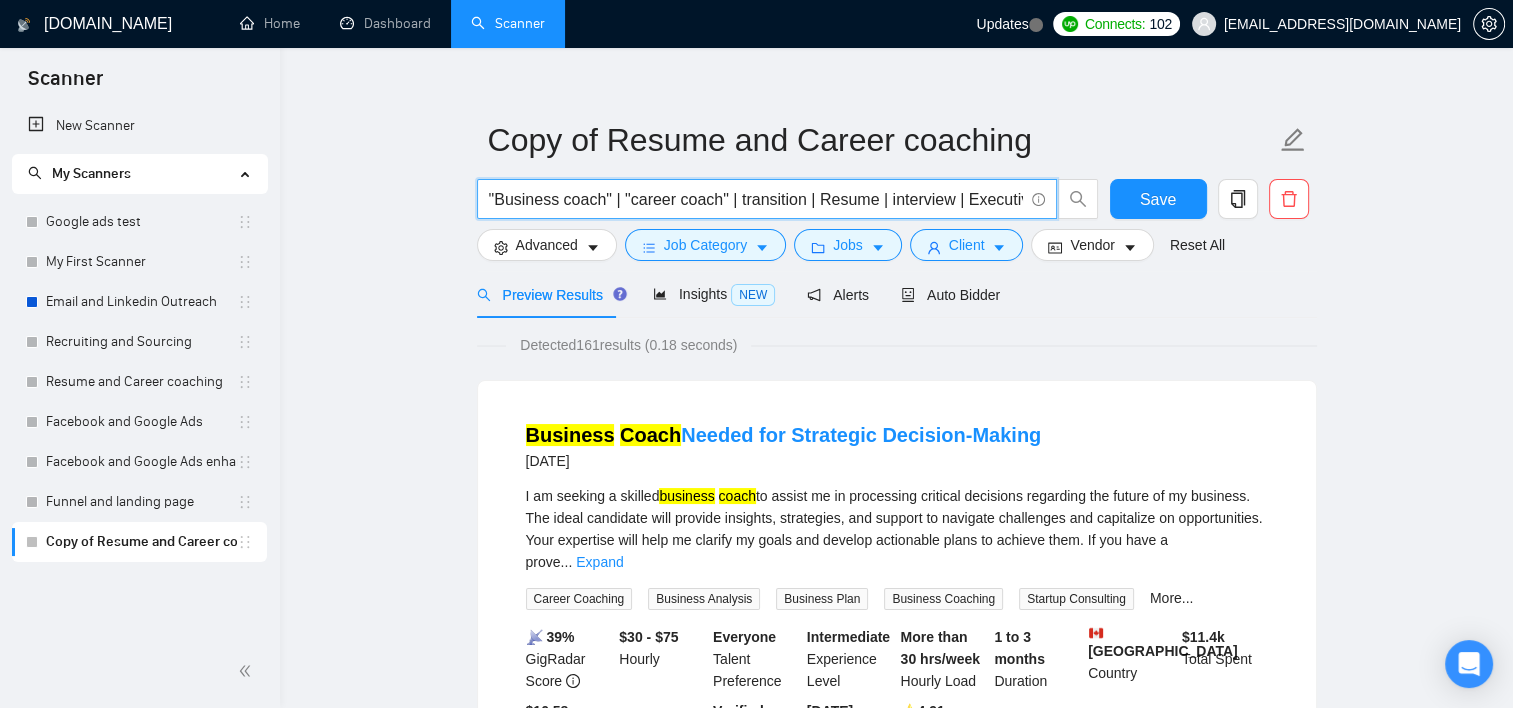 click on ""Business coach" | "career coach" | transition | Resume | interview | Executive | leadership | "start-up" | entrepreneur" at bounding box center (756, 199) 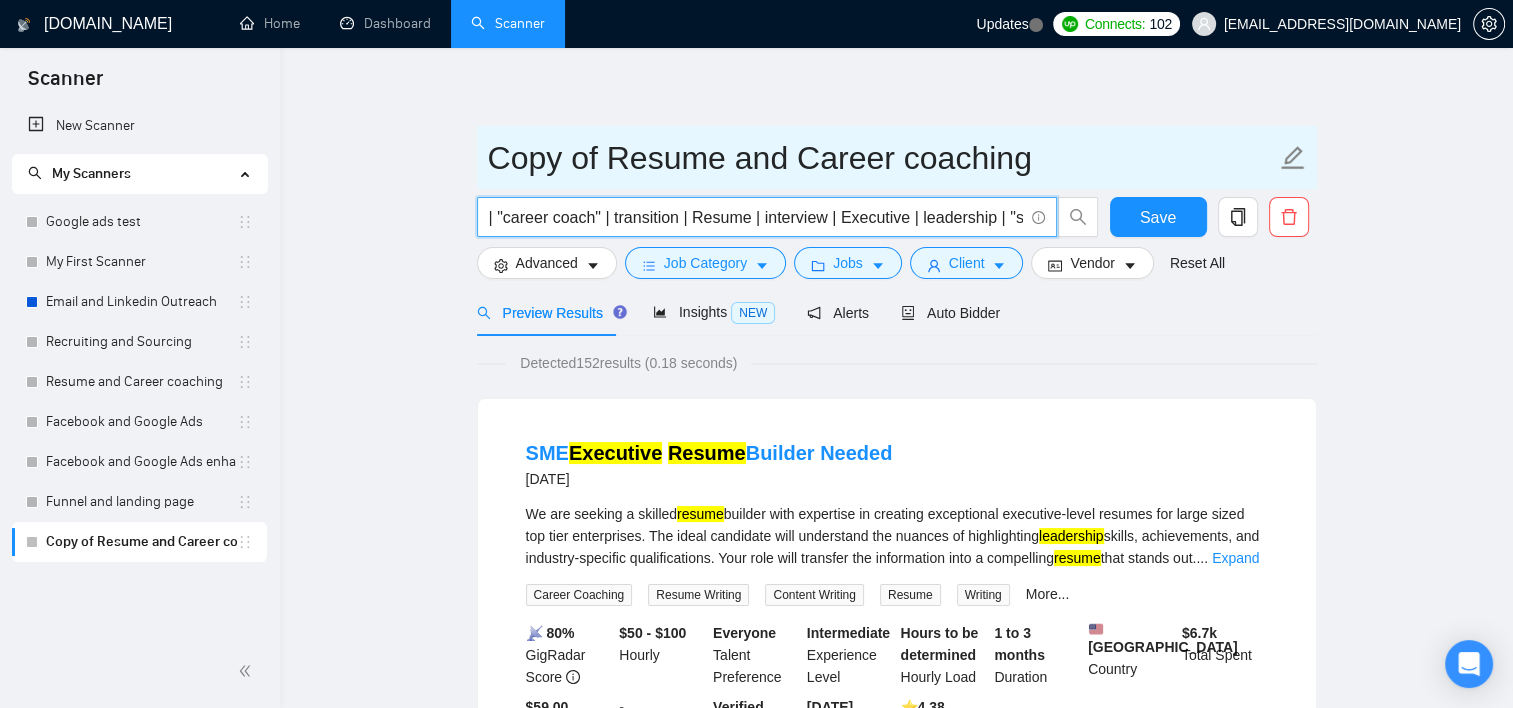 scroll, scrollTop: 0, scrollLeft: 0, axis: both 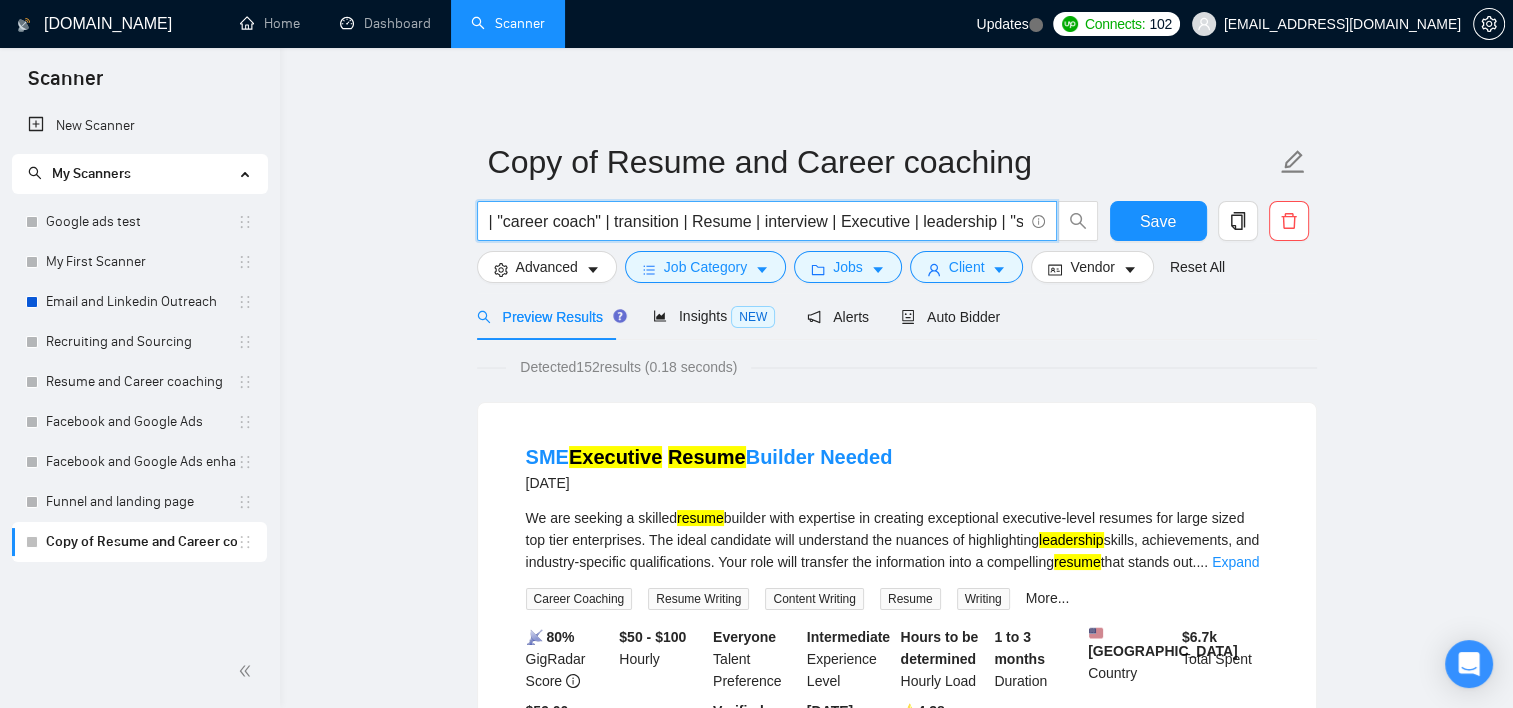 drag, startPoint x: 817, startPoint y: 217, endPoint x: 425, endPoint y: 200, distance: 392.36844 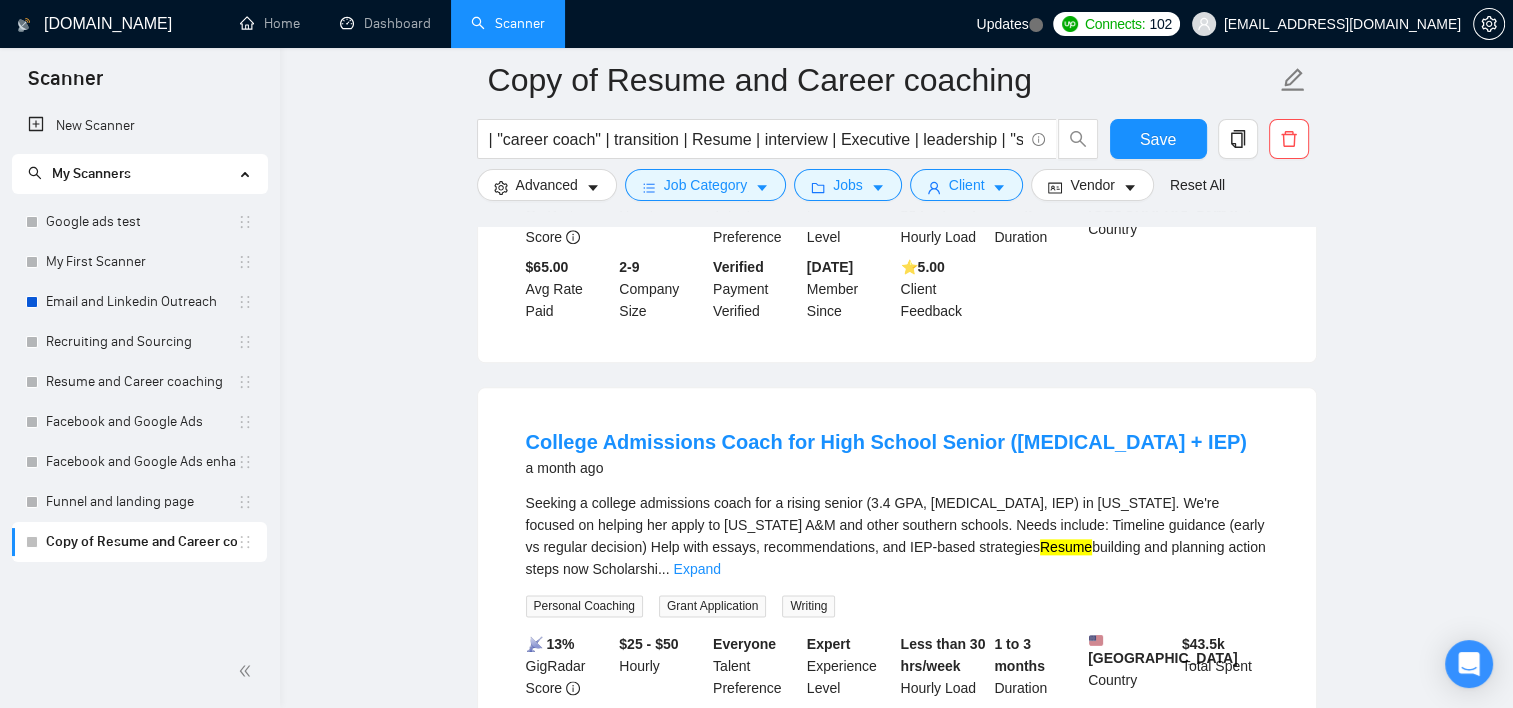 scroll, scrollTop: 2400, scrollLeft: 0, axis: vertical 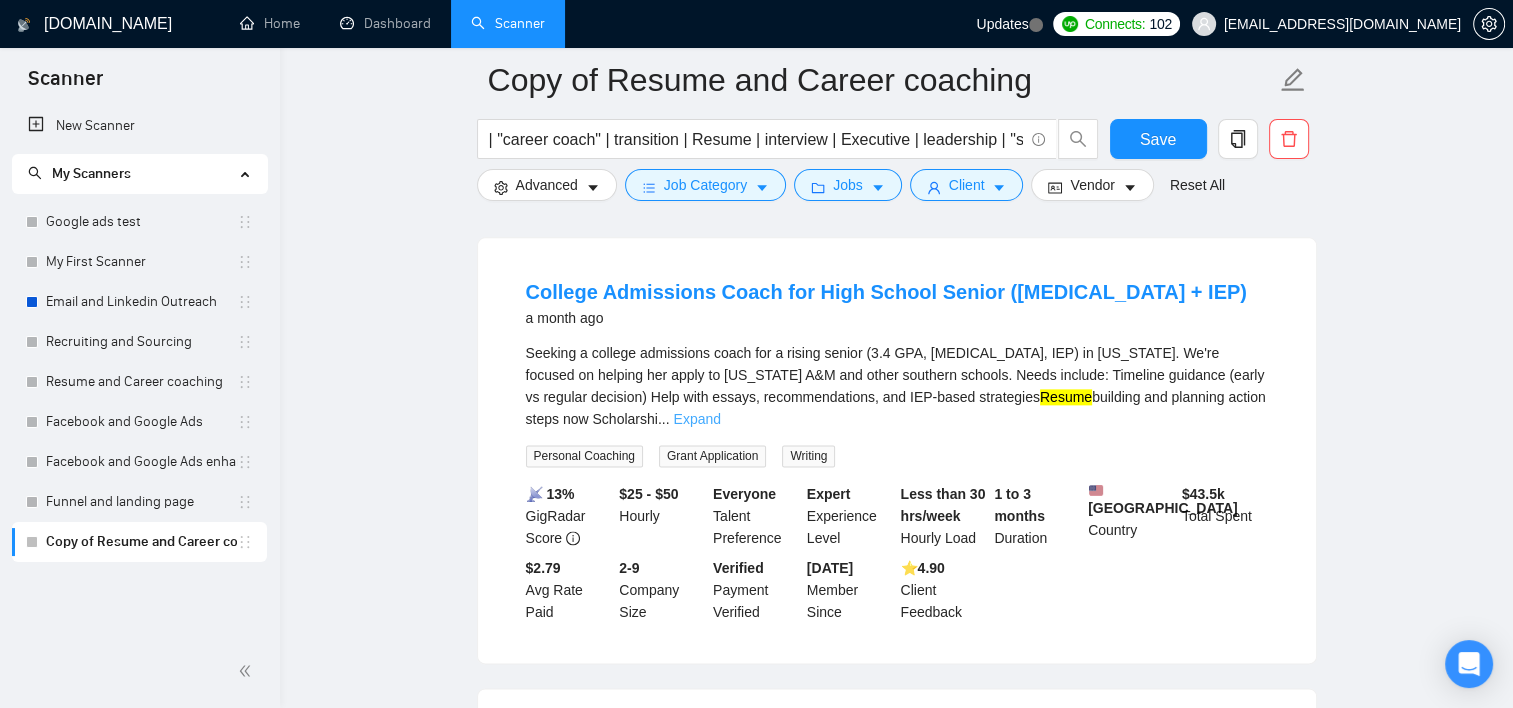 click on "Expand" at bounding box center [696, 419] 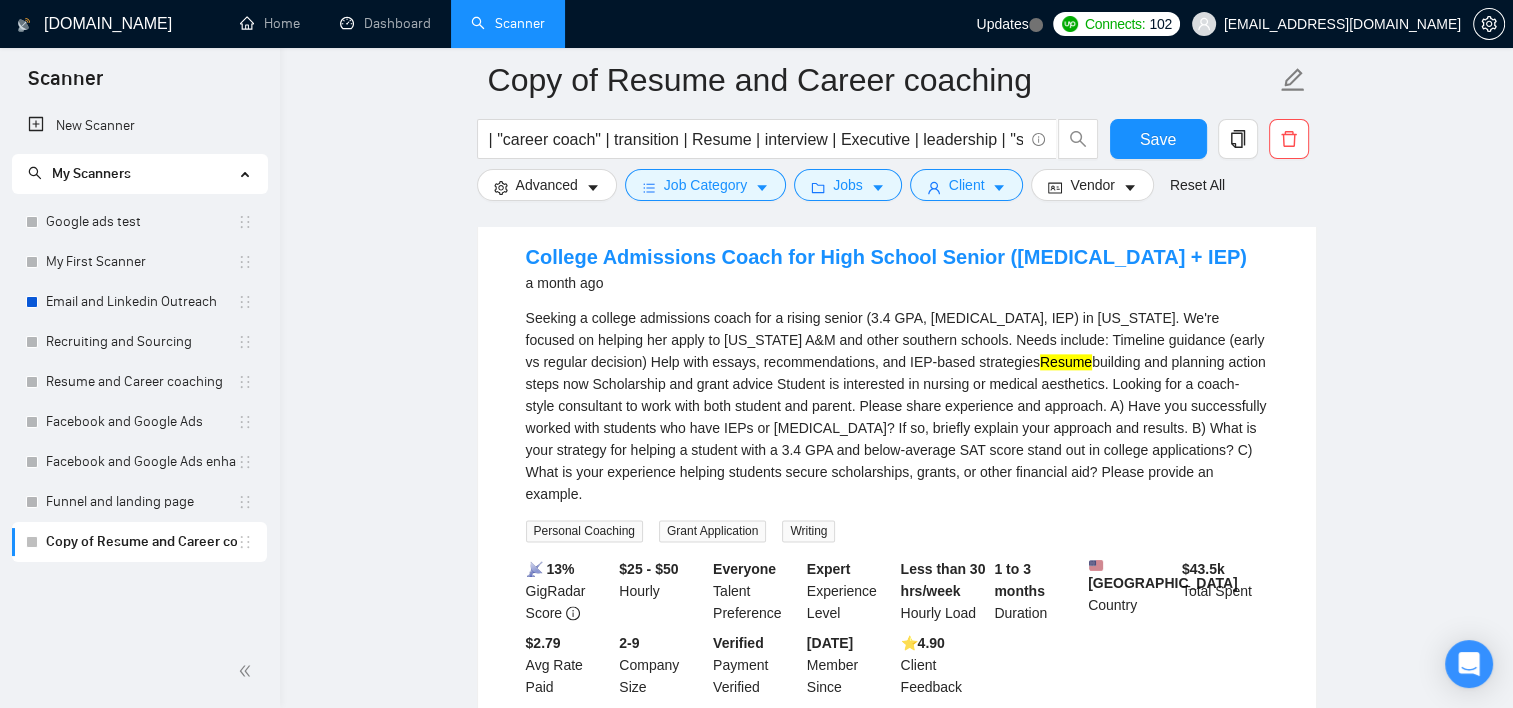 scroll, scrollTop: 2400, scrollLeft: 0, axis: vertical 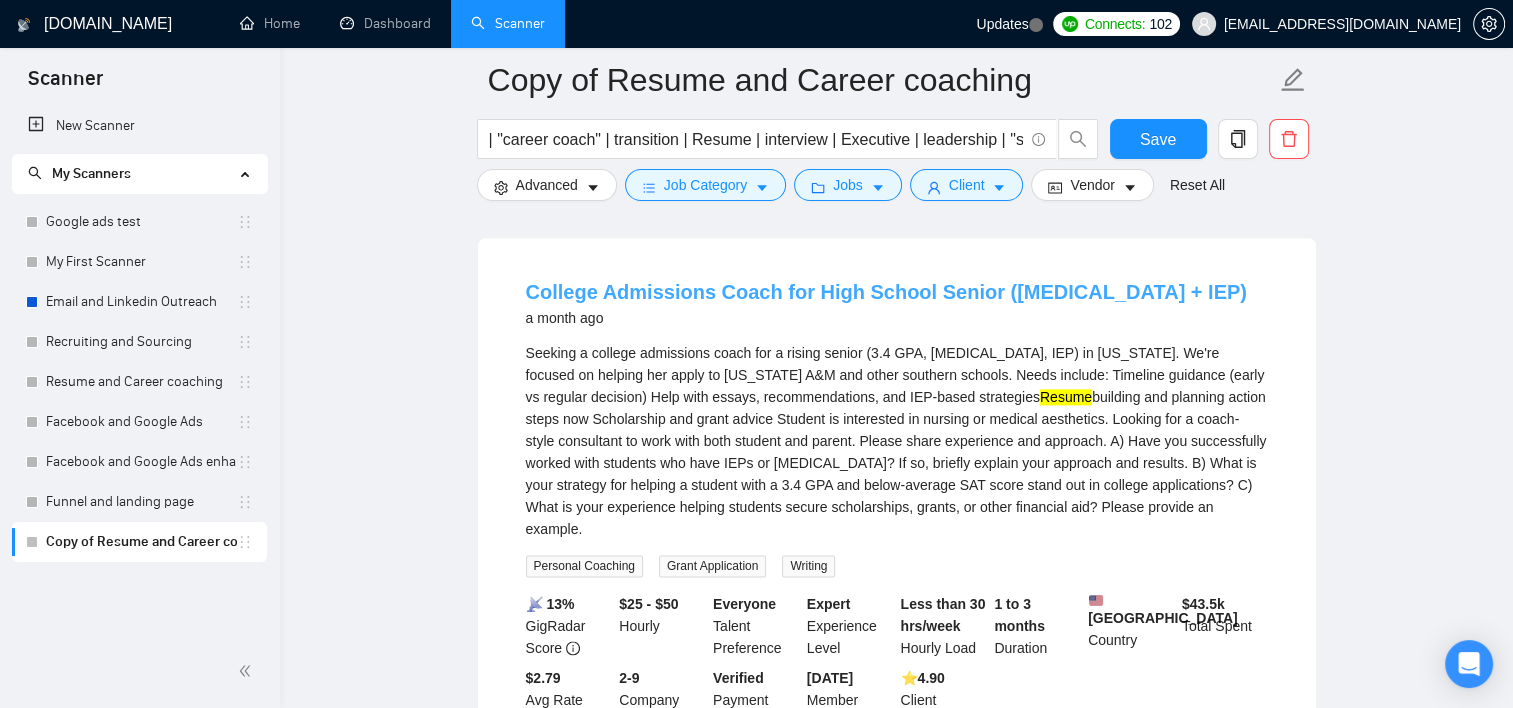 click on "College Admissions Coach for High School Senior ([MEDICAL_DATA] + IEP)" at bounding box center (886, 292) 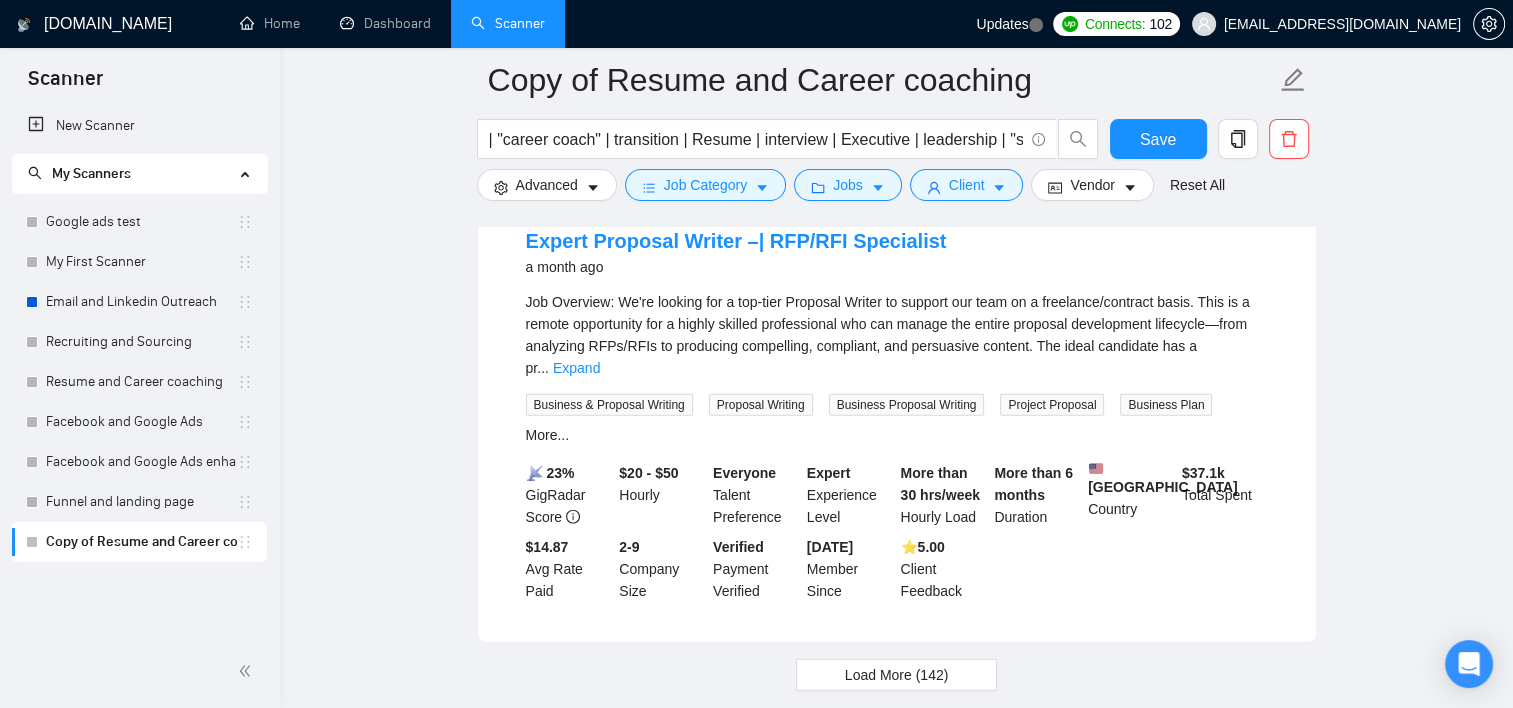 scroll, scrollTop: 4458, scrollLeft: 0, axis: vertical 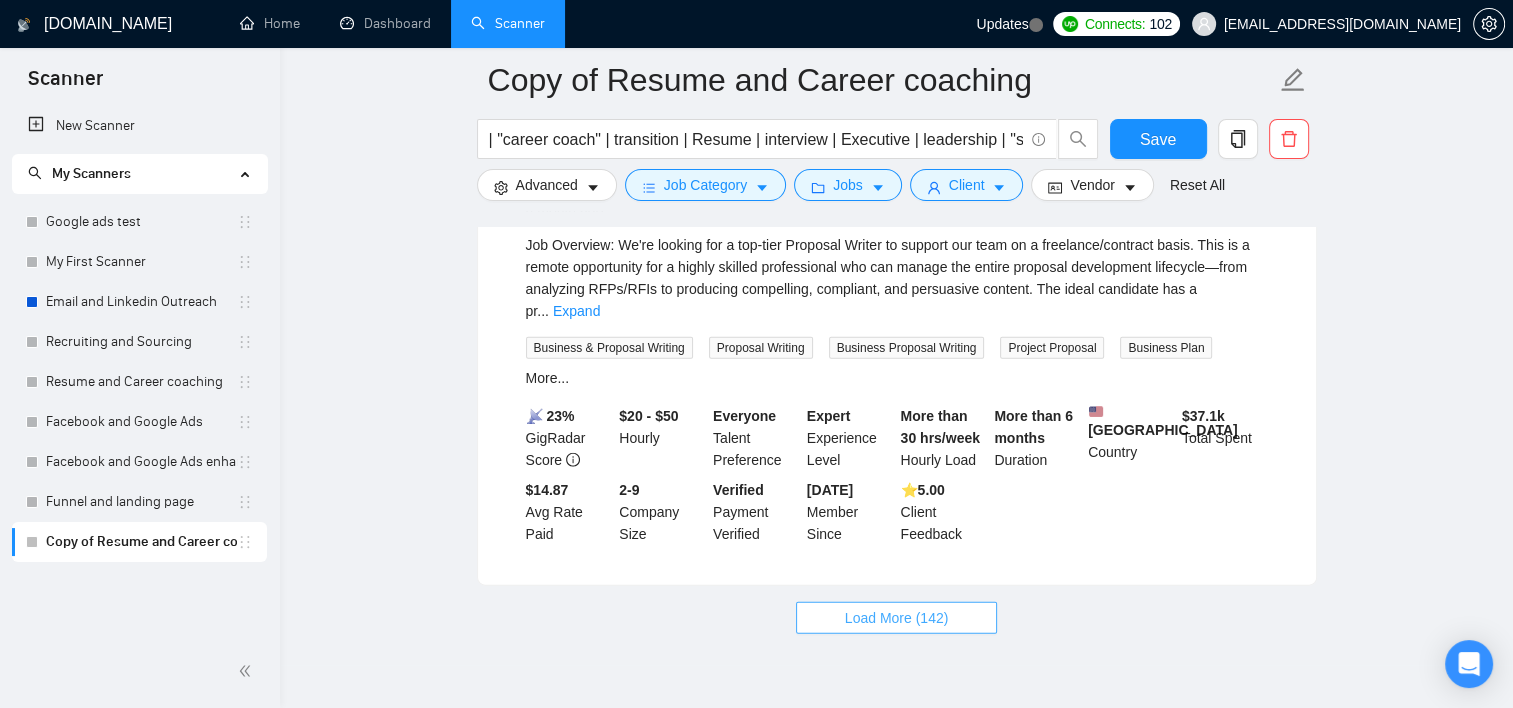 click on "Load More (142)" at bounding box center (897, 618) 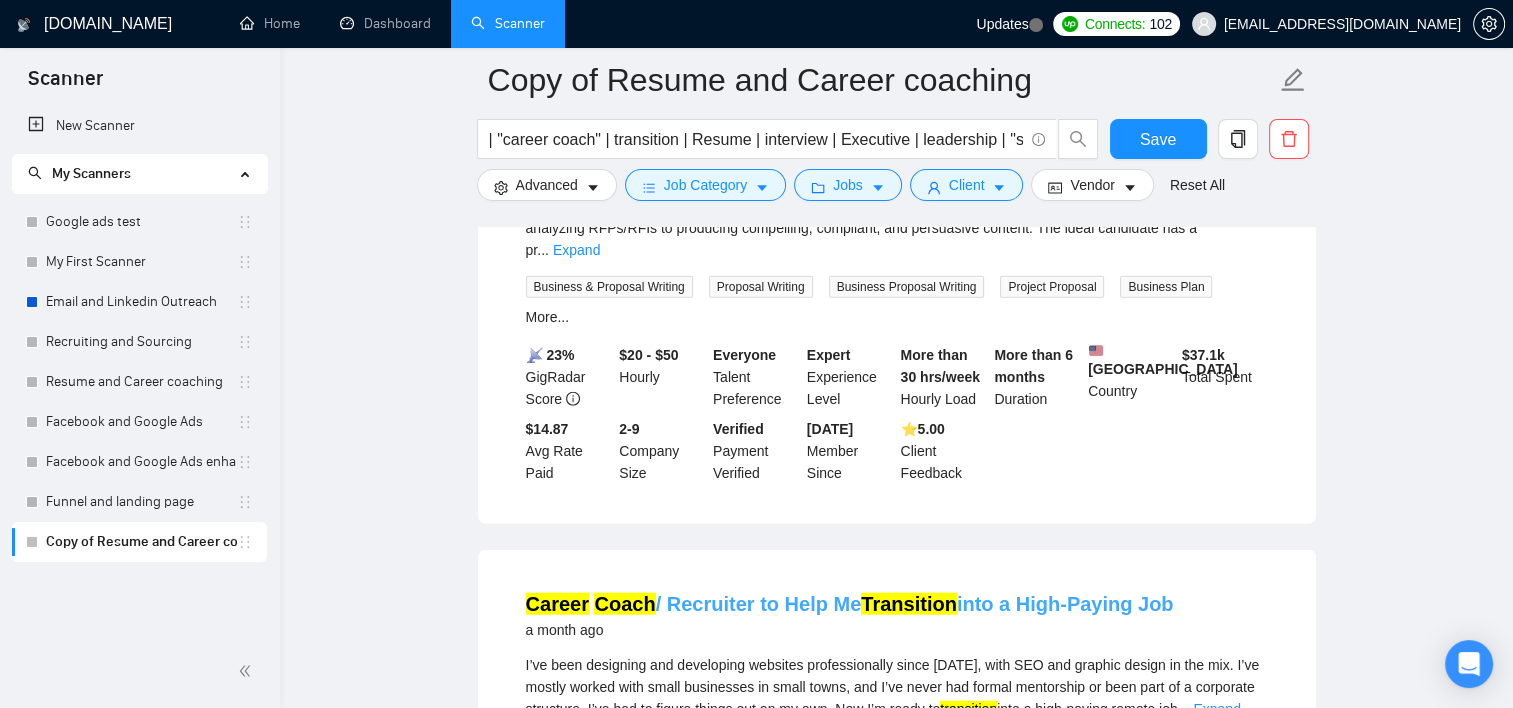 scroll, scrollTop: 4658, scrollLeft: 0, axis: vertical 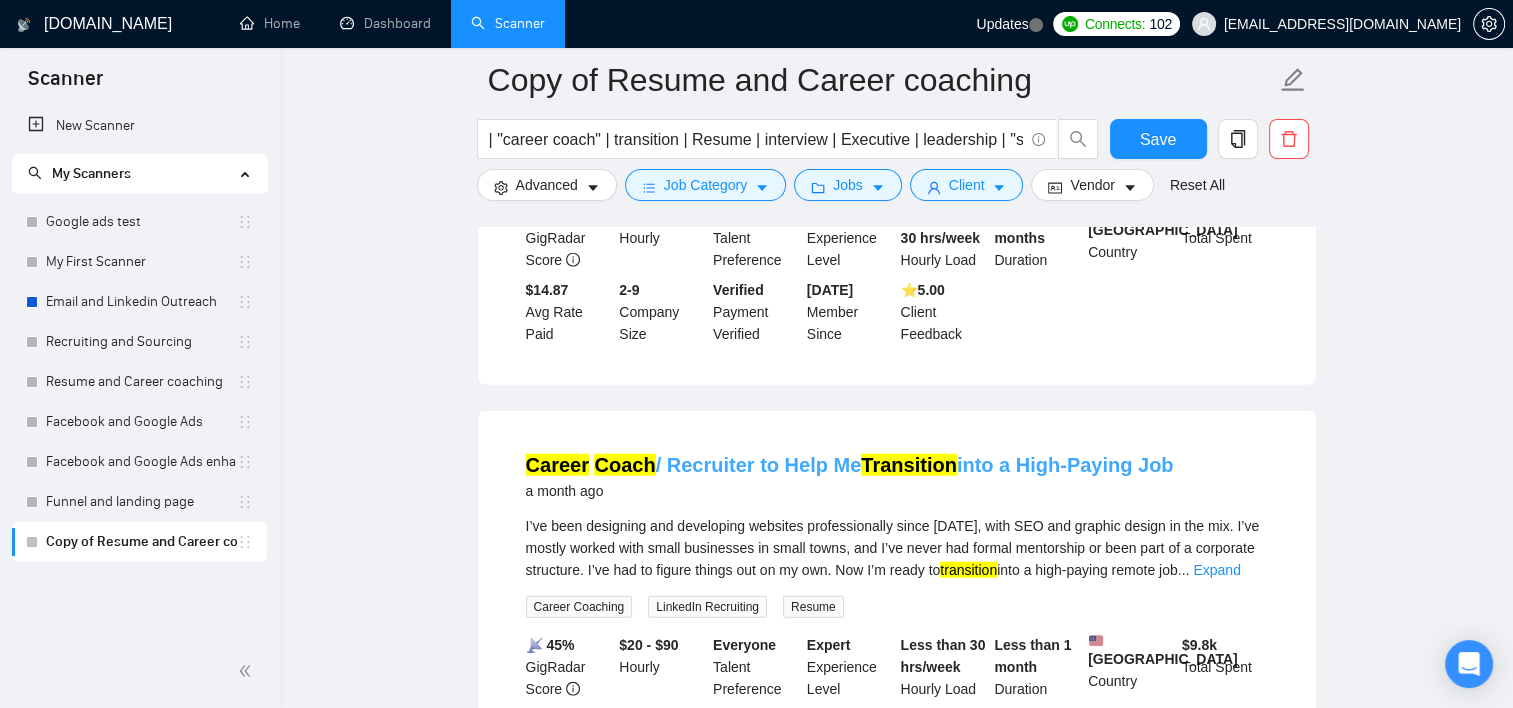 click on "Career   Coach  / Recruiter to Help Me  Transition  into a High-Paying Job" at bounding box center (850, 465) 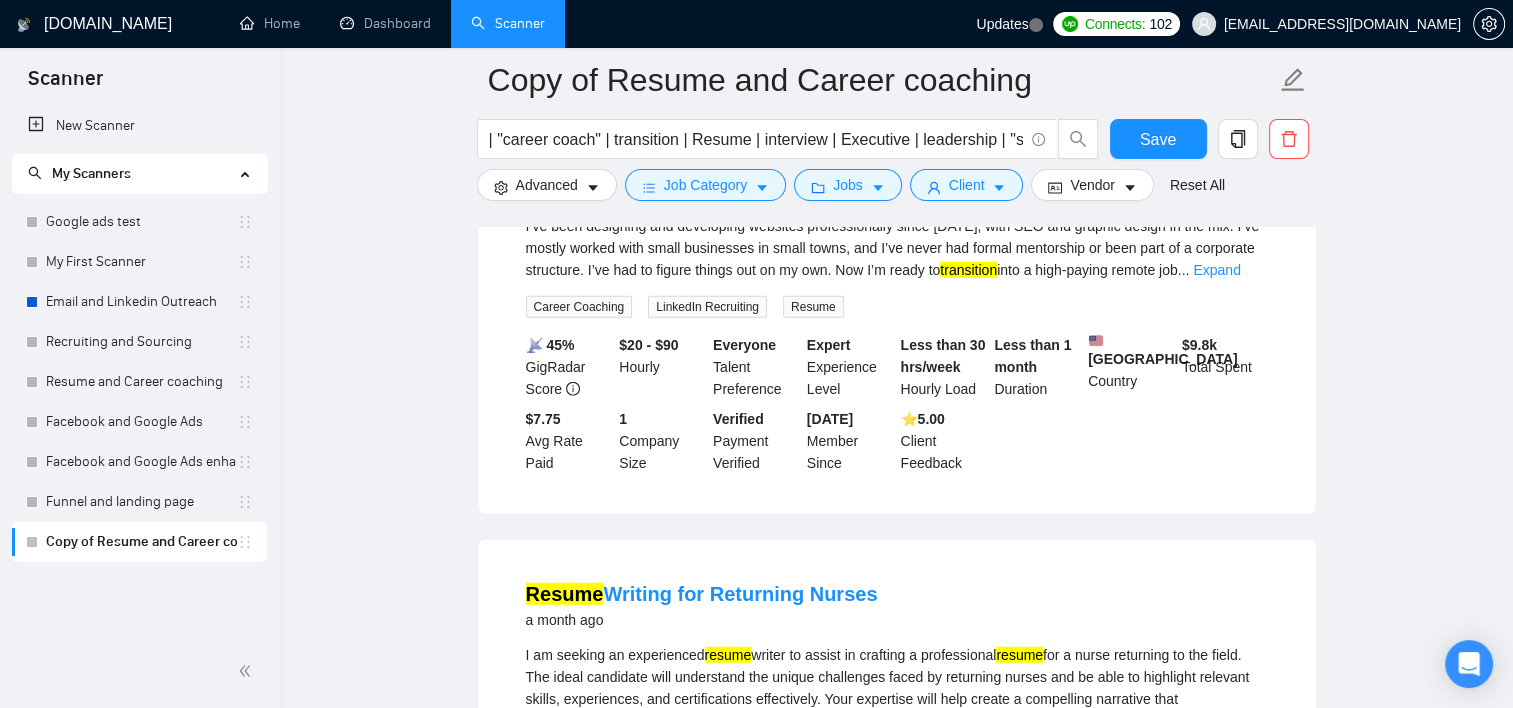 scroll, scrollTop: 5058, scrollLeft: 0, axis: vertical 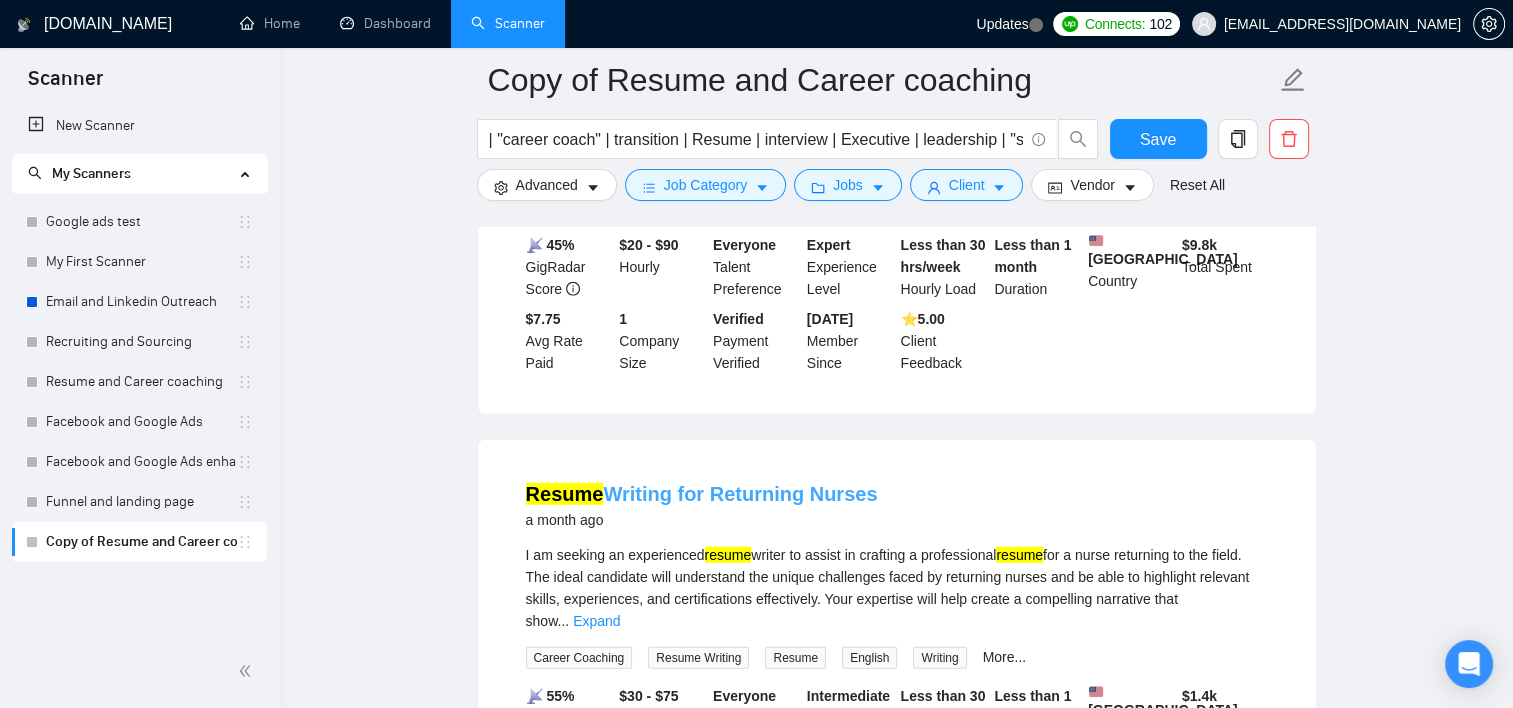 click on "Resume  Writing for Returning Nurses" at bounding box center [702, 494] 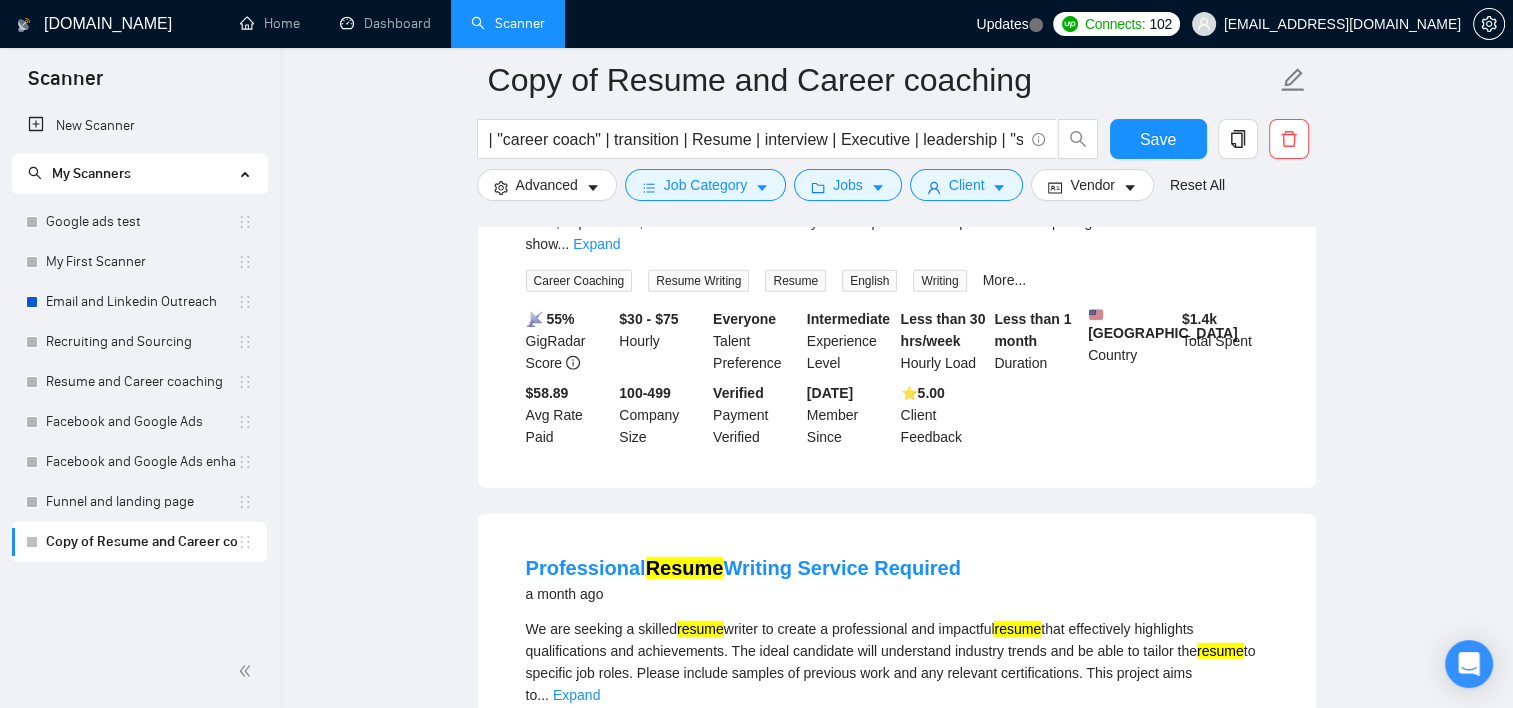scroll, scrollTop: 5558, scrollLeft: 0, axis: vertical 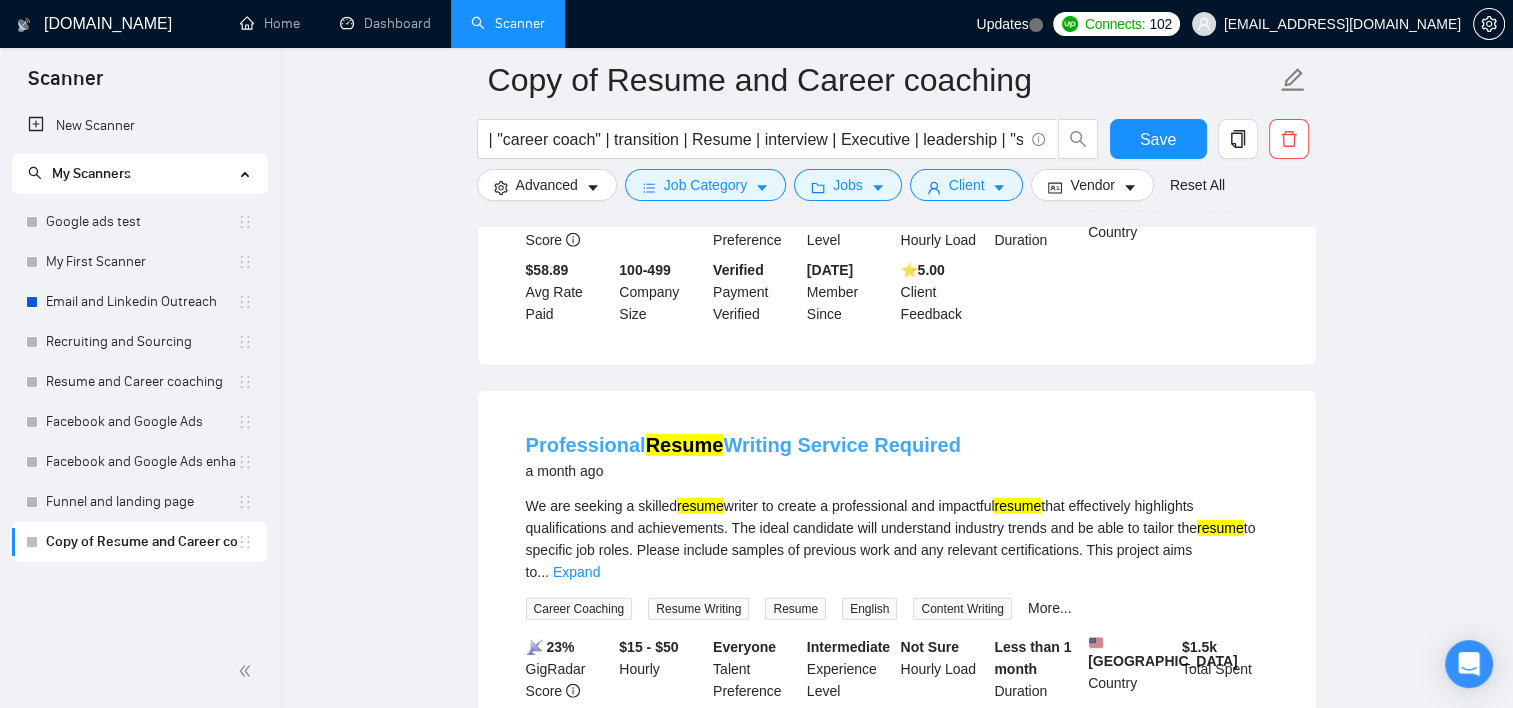 click on "Professional  Resume  Writing Service Required" at bounding box center [743, 445] 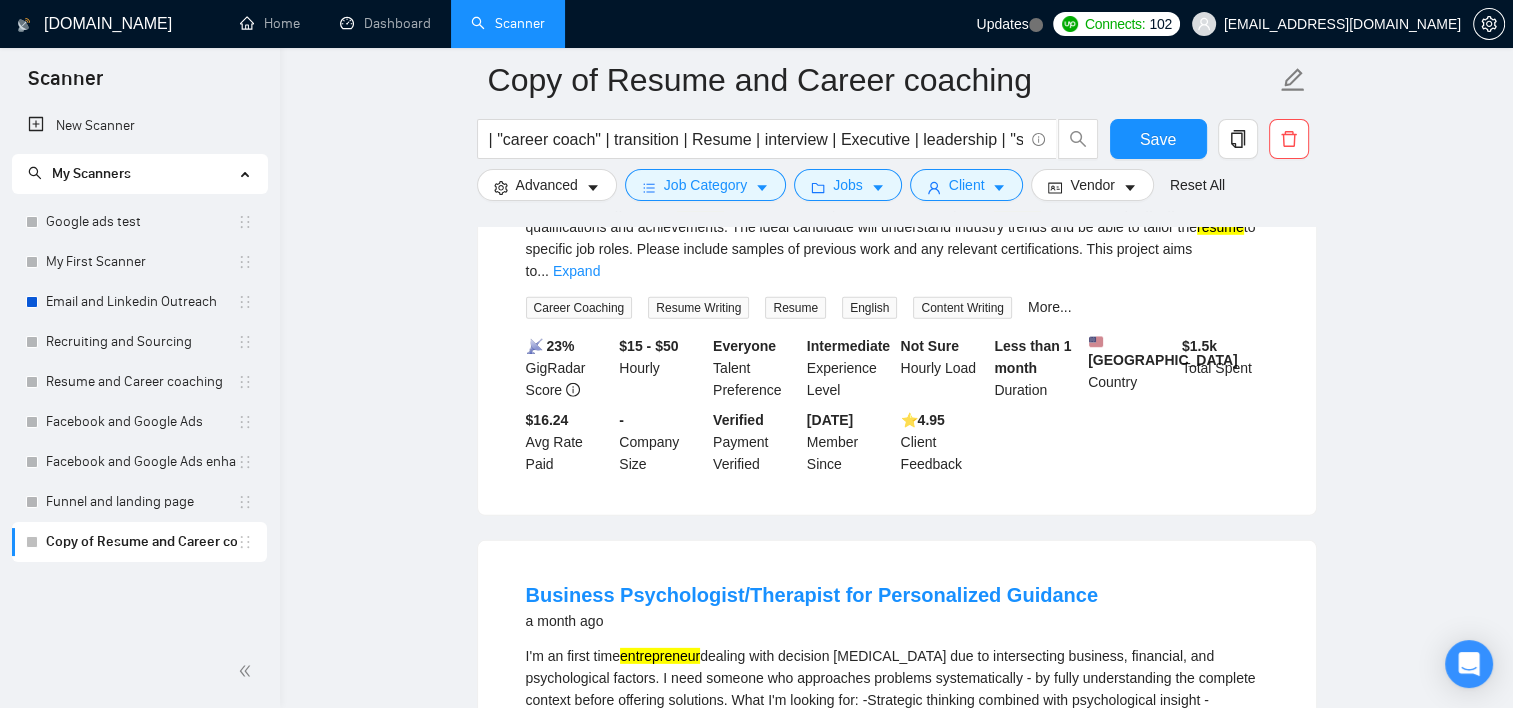 scroll, scrollTop: 6058, scrollLeft: 0, axis: vertical 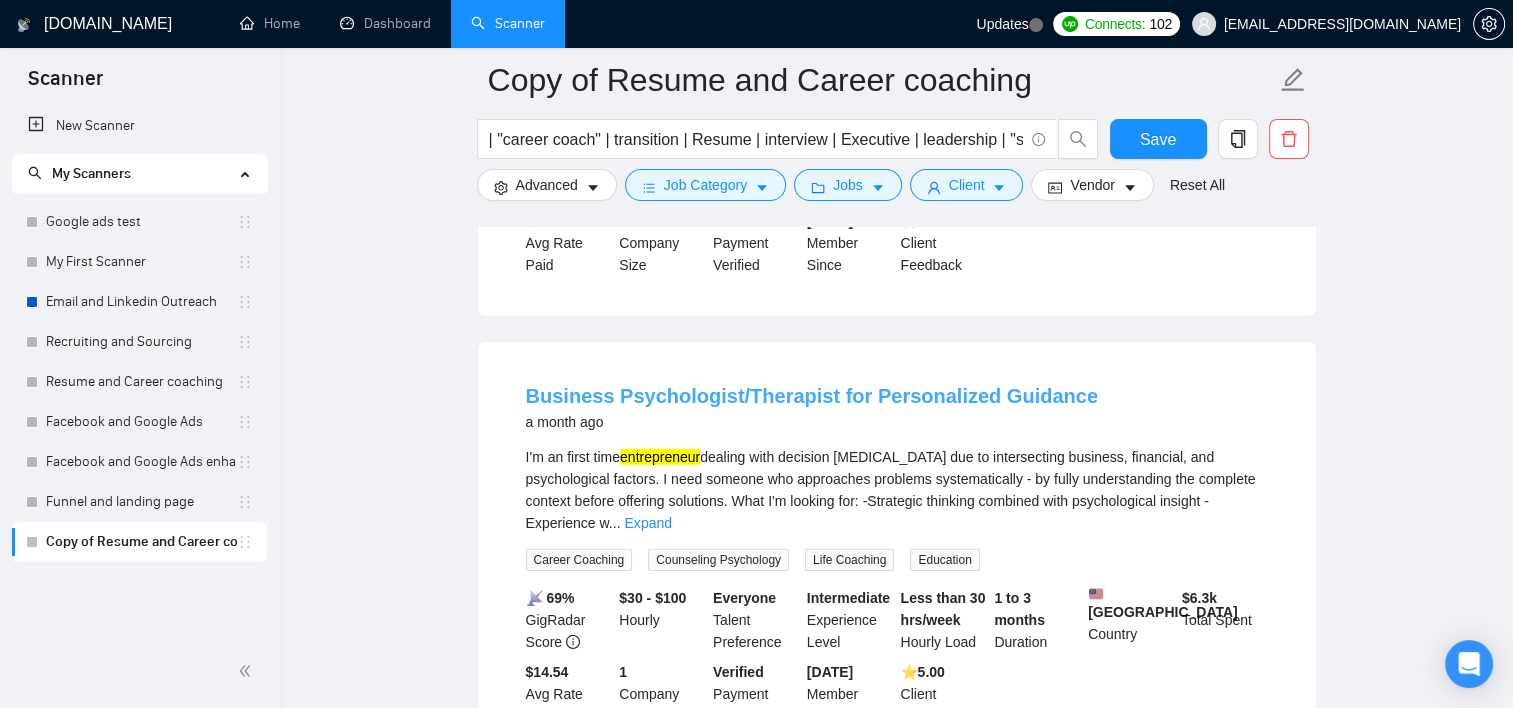 click on "Business Psychologist/Therapist for Personalized Guidance" at bounding box center [812, 396] 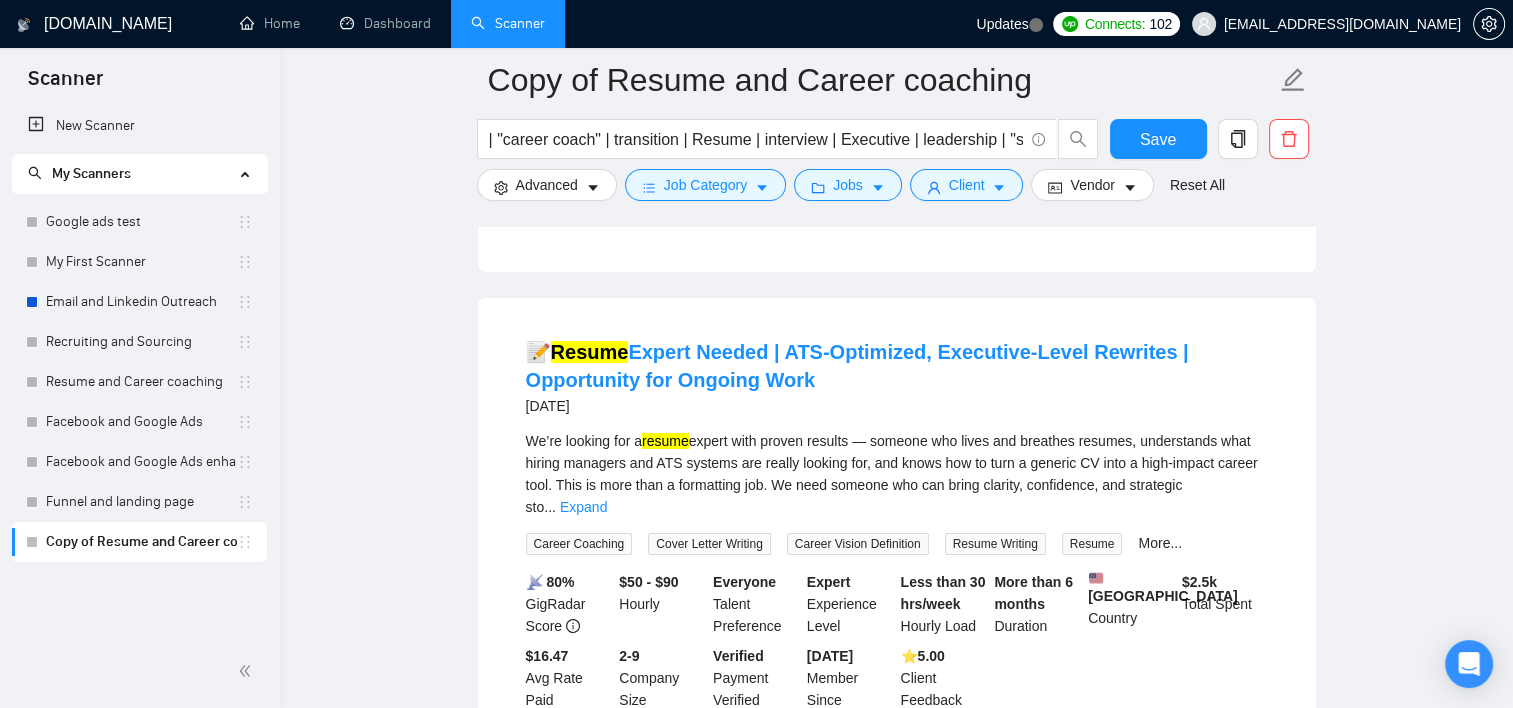 scroll, scrollTop: 7458, scrollLeft: 0, axis: vertical 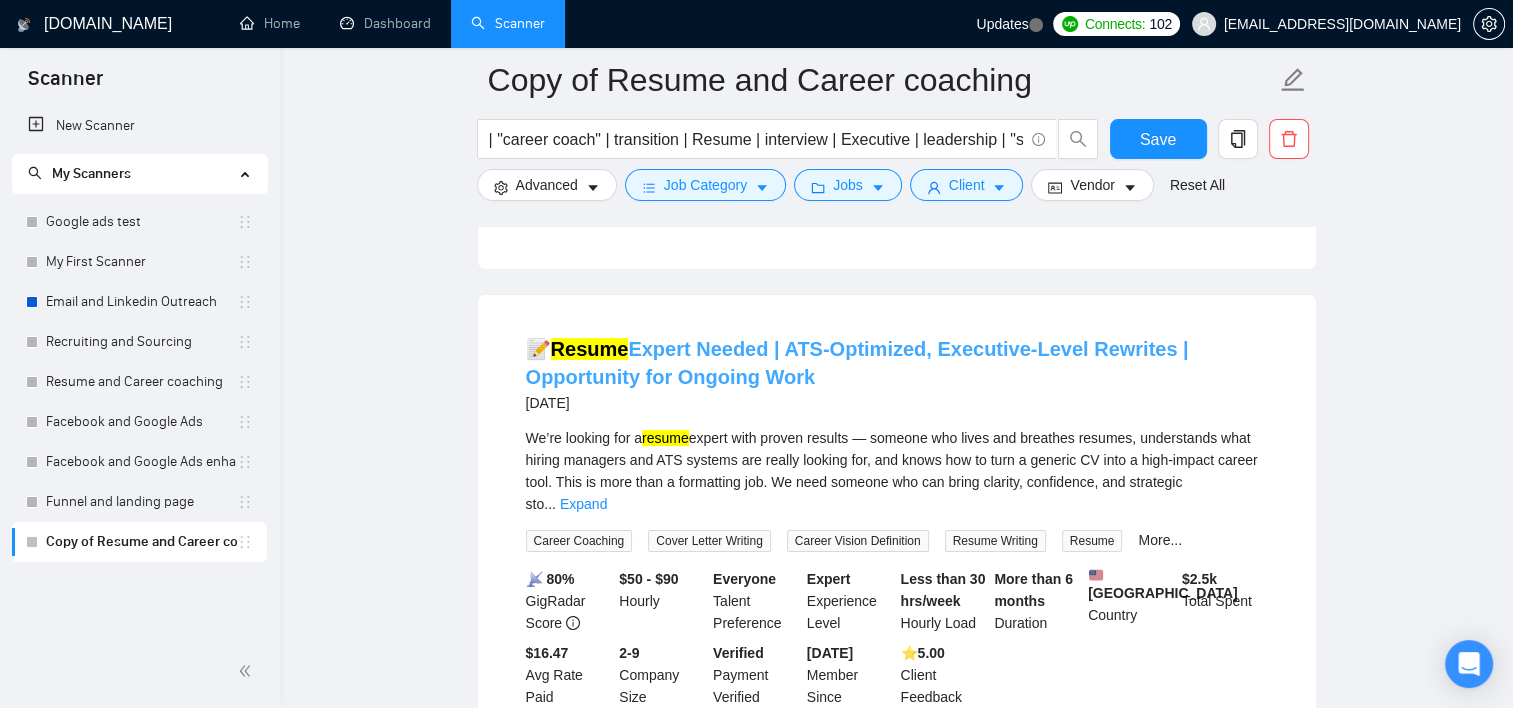 click on "📝  Resume  Expert Needed | ATS-Optimized, Executive-Level Rewrites | Opportunity for Ongoing Work" at bounding box center [857, 363] 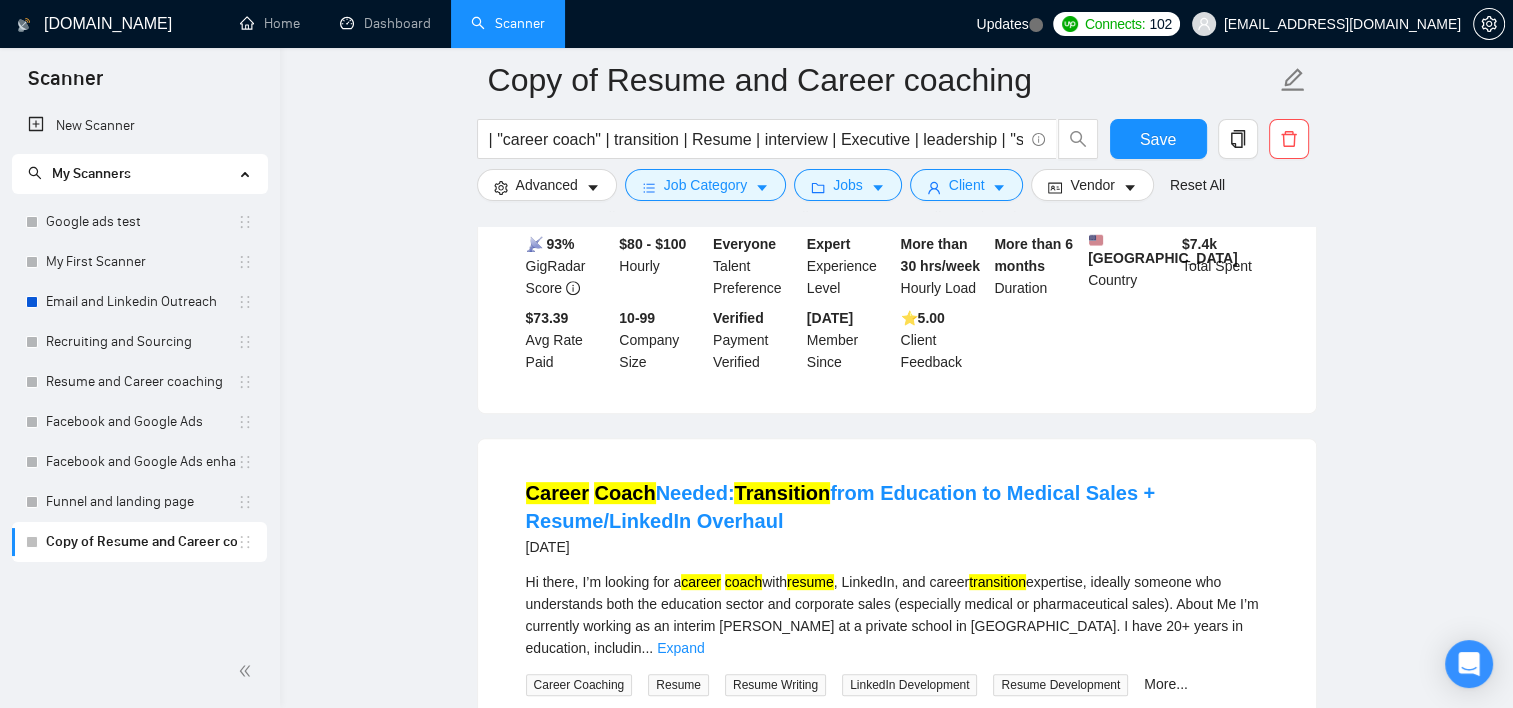 scroll, scrollTop: 8258, scrollLeft: 0, axis: vertical 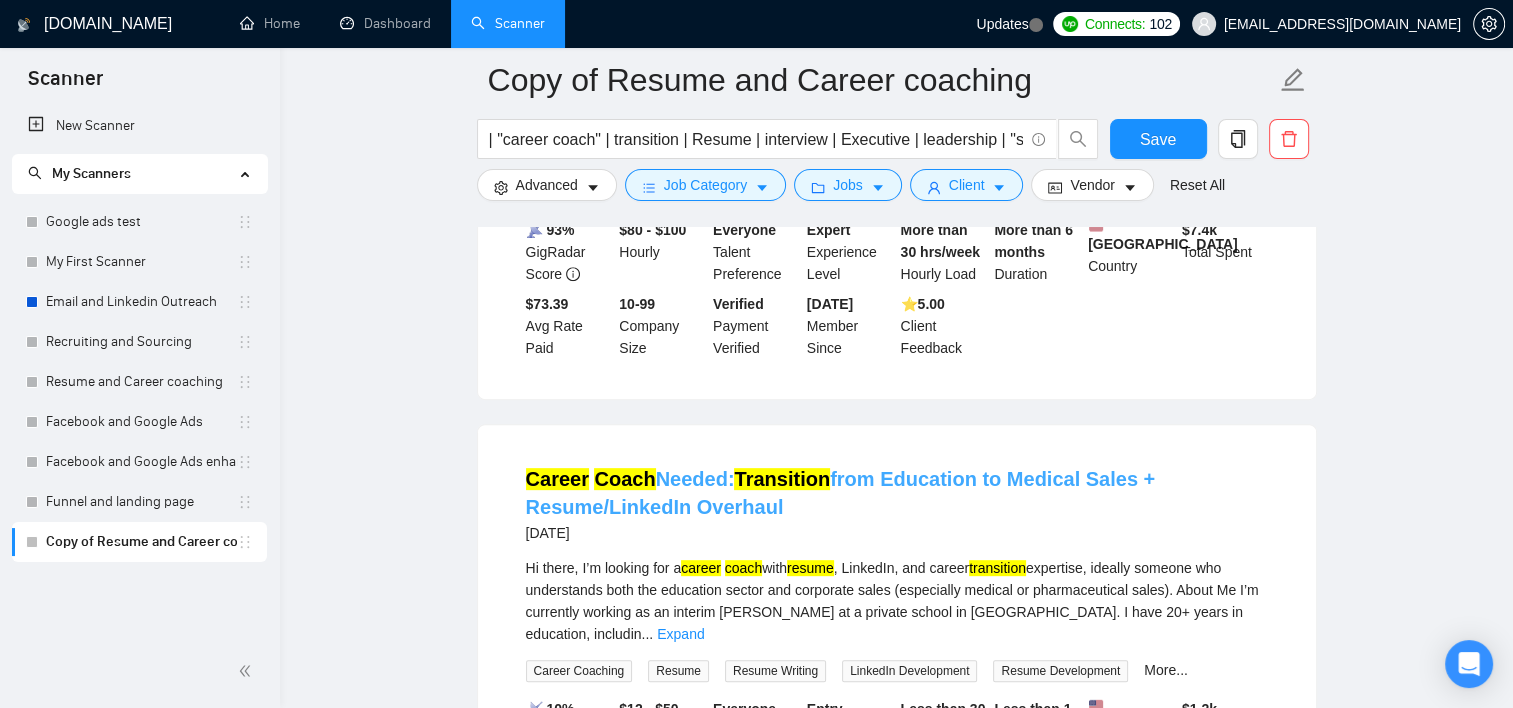 click on "Career   Coach  Needed:  Transition  from Education to Medical Sales + Resume/LinkedIn Overhaul" at bounding box center (841, 493) 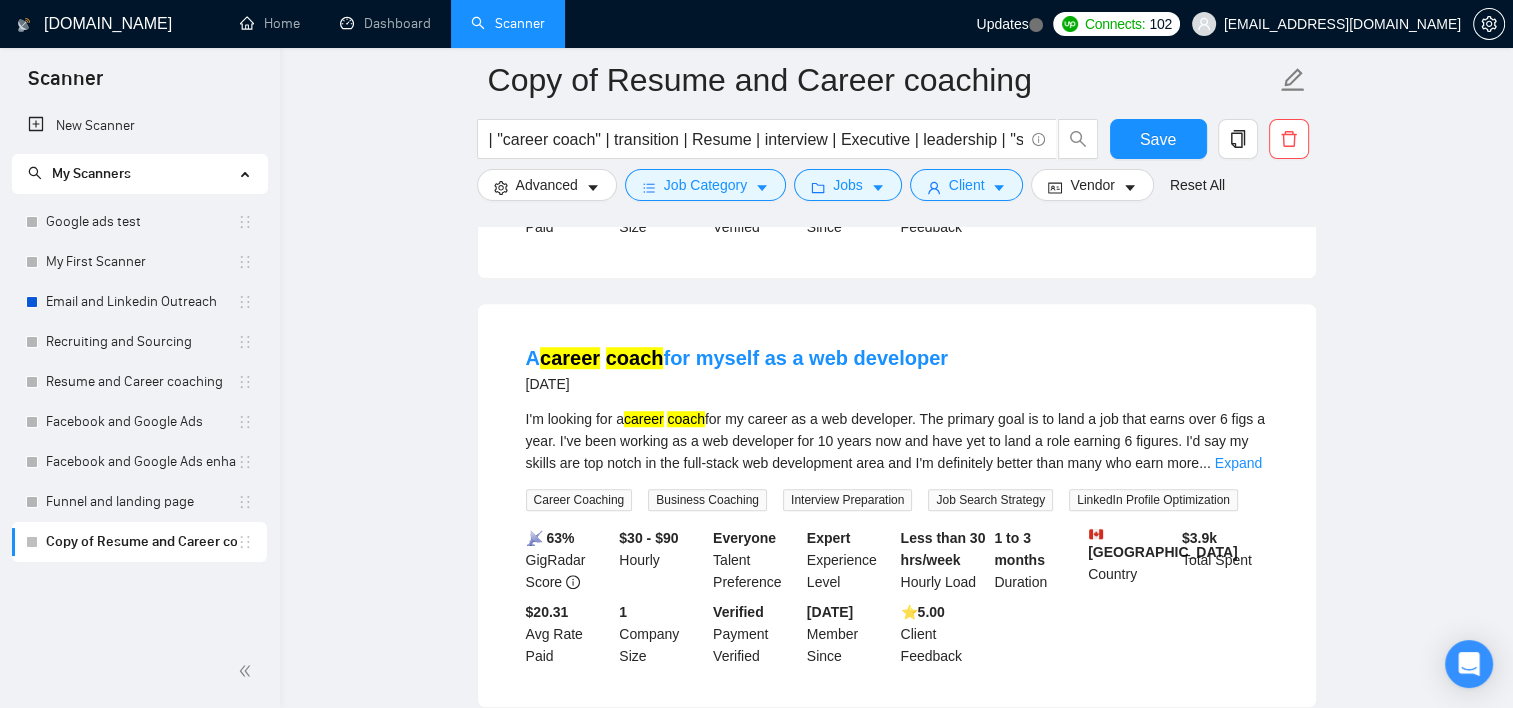 scroll, scrollTop: 8658, scrollLeft: 0, axis: vertical 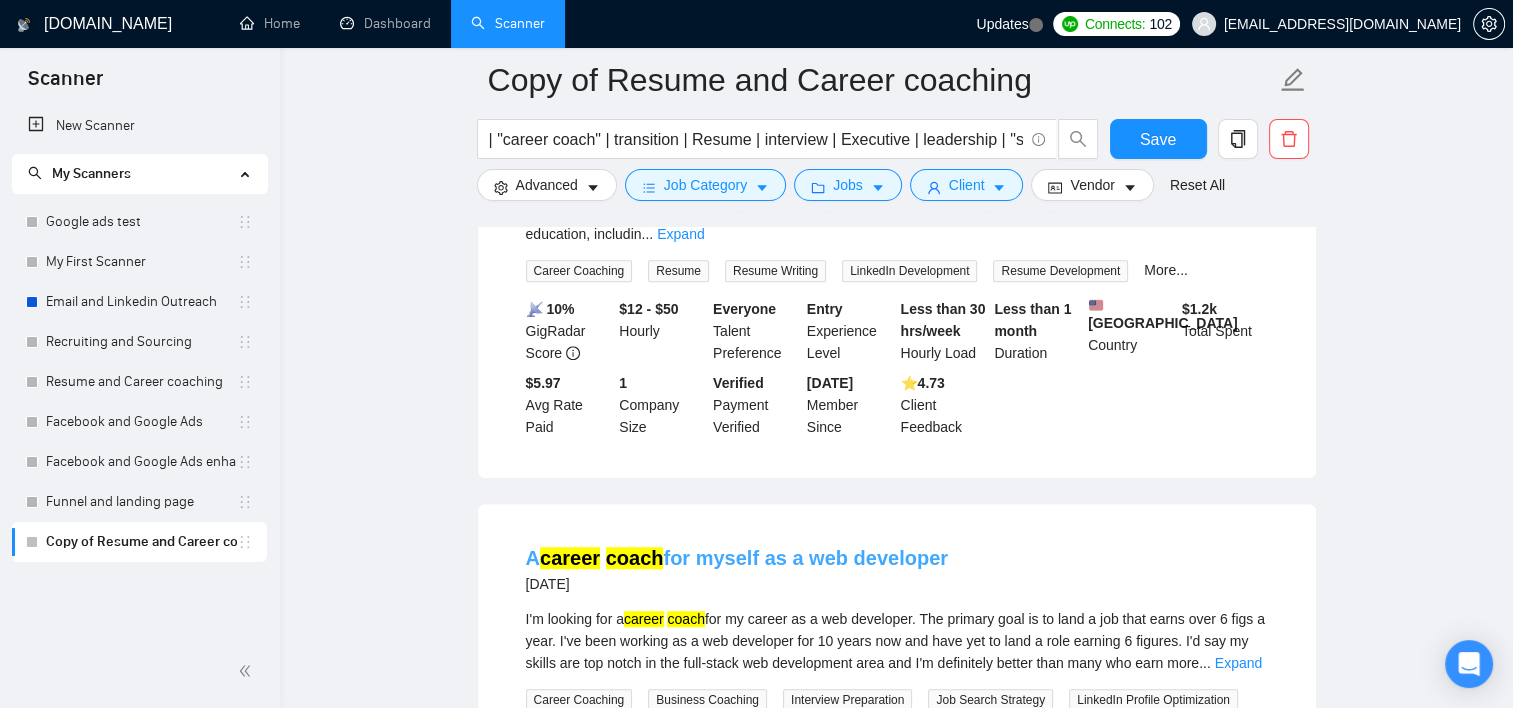 click on "A  career   coach  for myself as a web developer" at bounding box center [737, 558] 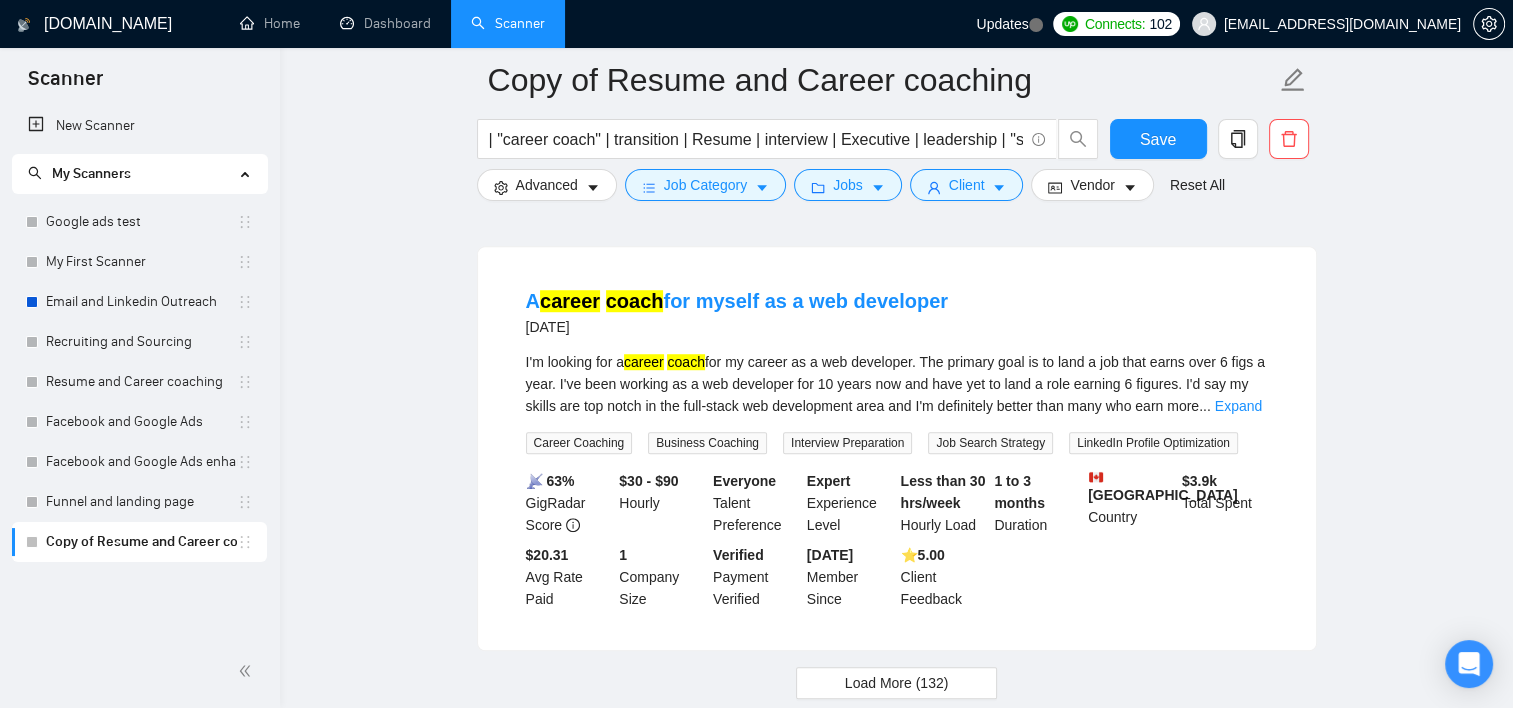 scroll, scrollTop: 8928, scrollLeft: 0, axis: vertical 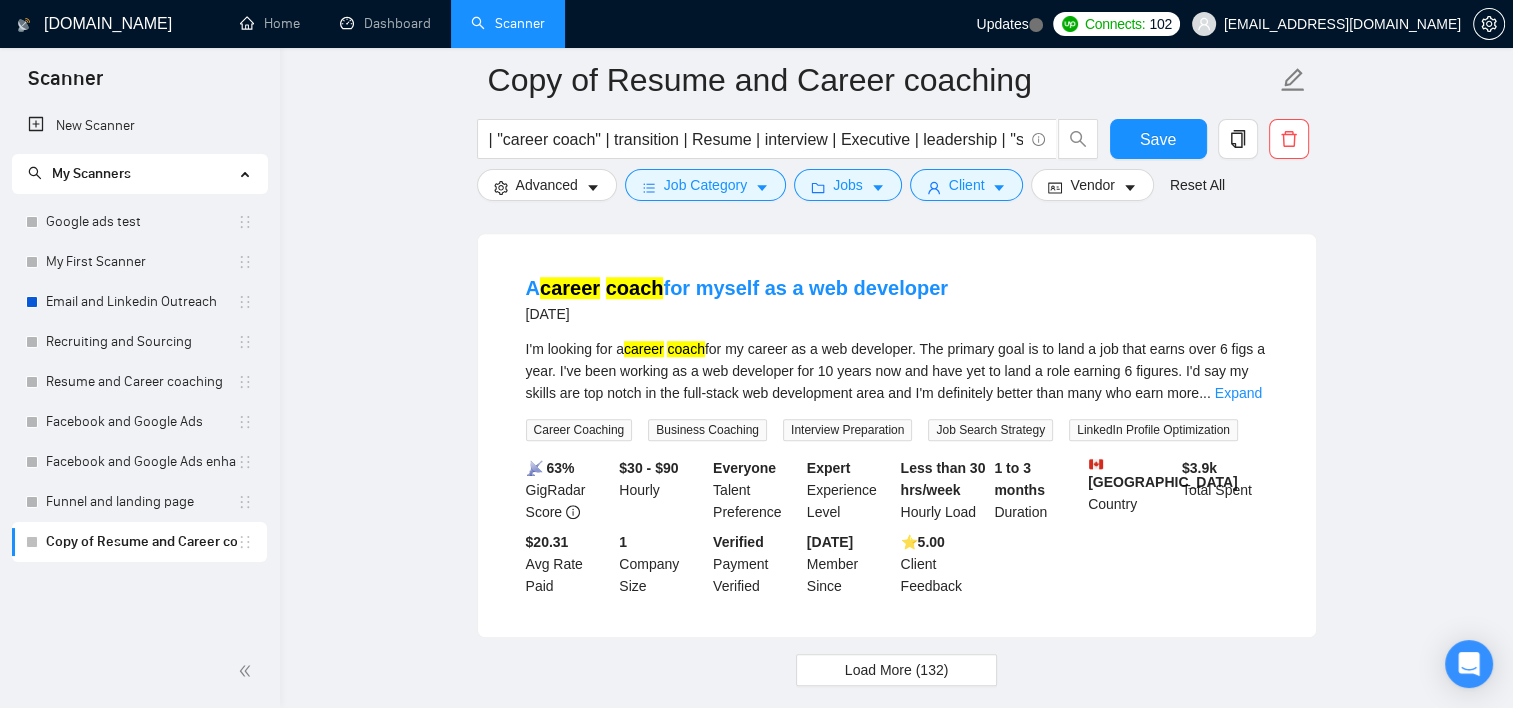 click on "SME  Executive   Resume  Builder Needed [DATE] We are seeking a skilled  resume  builder with expertise in creating exceptional executive-level resumes for large sized top tier enterprises. The ideal candidate will understand the nuances of highlighting  leadership  skills, achievements, and industry-specific qualifications. Your role will transfer the information into a compelling  resume  that stands out. ... Expand Career Coaching Resume Writing Content Writing Resume Writing More... 📡   80% GigRadar Score   $50 - $100 Hourly Everyone Talent Preference Intermediate Experience Level Hours to be determined Hourly Load 1 to 3 months Duration   [GEOGRAPHIC_DATA] Country $ 6.7k Total Spent $59.00 Avg Rate Paid - Company Size Verified Payment Verified [DATE] Member Since ⭐️  4.38 Client Feedback Blog and Article Writer for  Executive  Career Coaching [DATE] Topic: “How to Write an  Executive   Resume resume  tips”
•	“Best  resume  format for senior roles”
I am an  executive   career   ... Expand" at bounding box center (897, -3912) 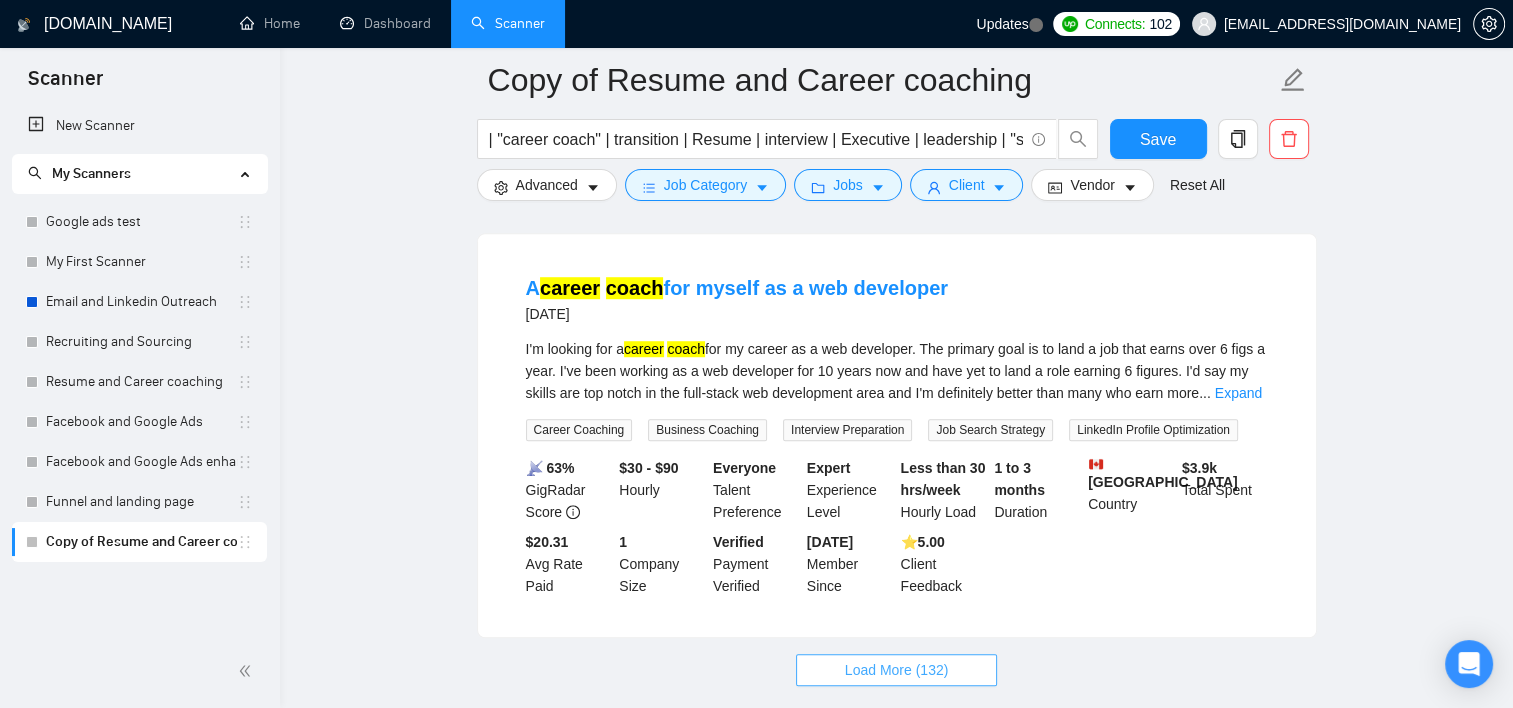 click on "Load More (132)" at bounding box center [897, 670] 